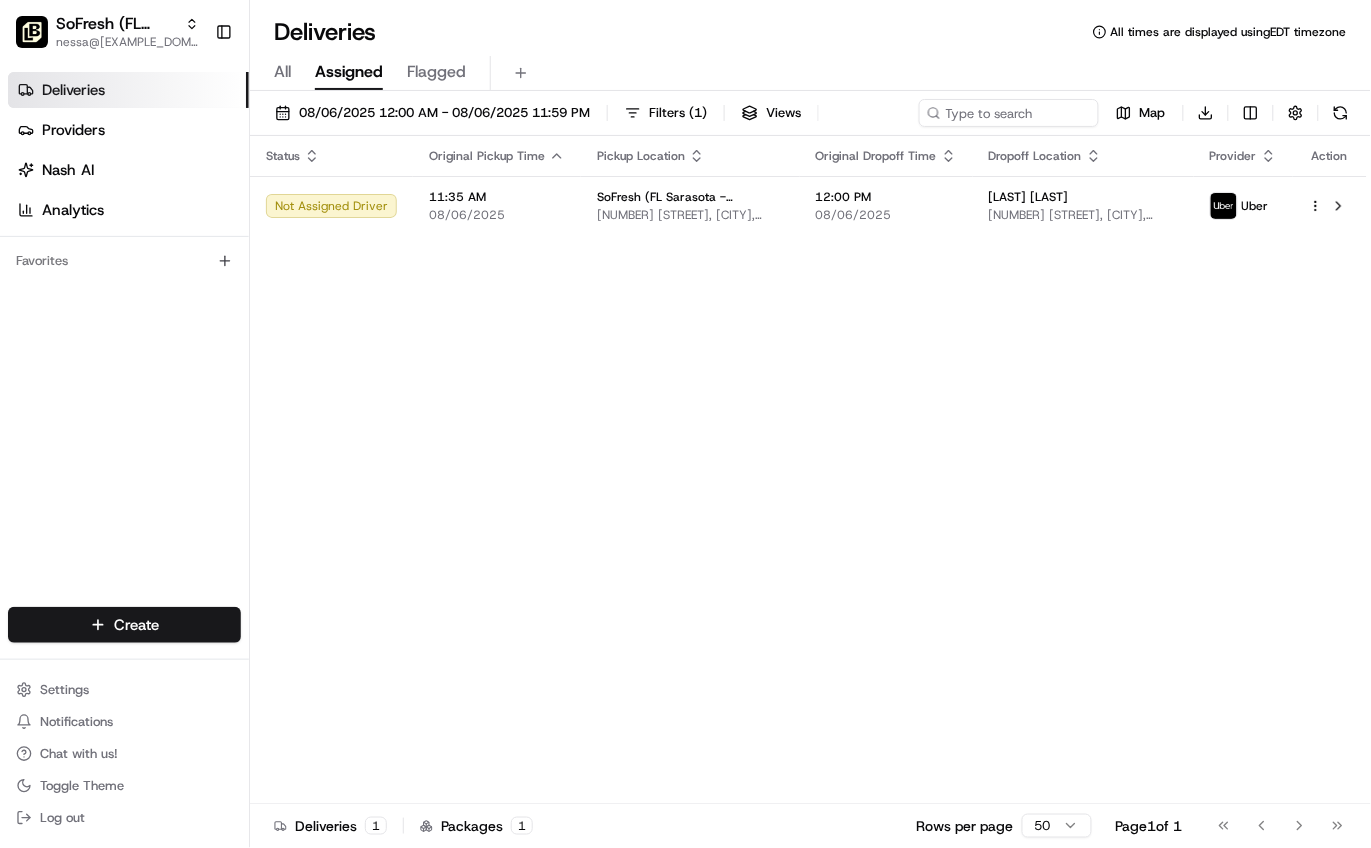 scroll, scrollTop: 0, scrollLeft: 0, axis: both 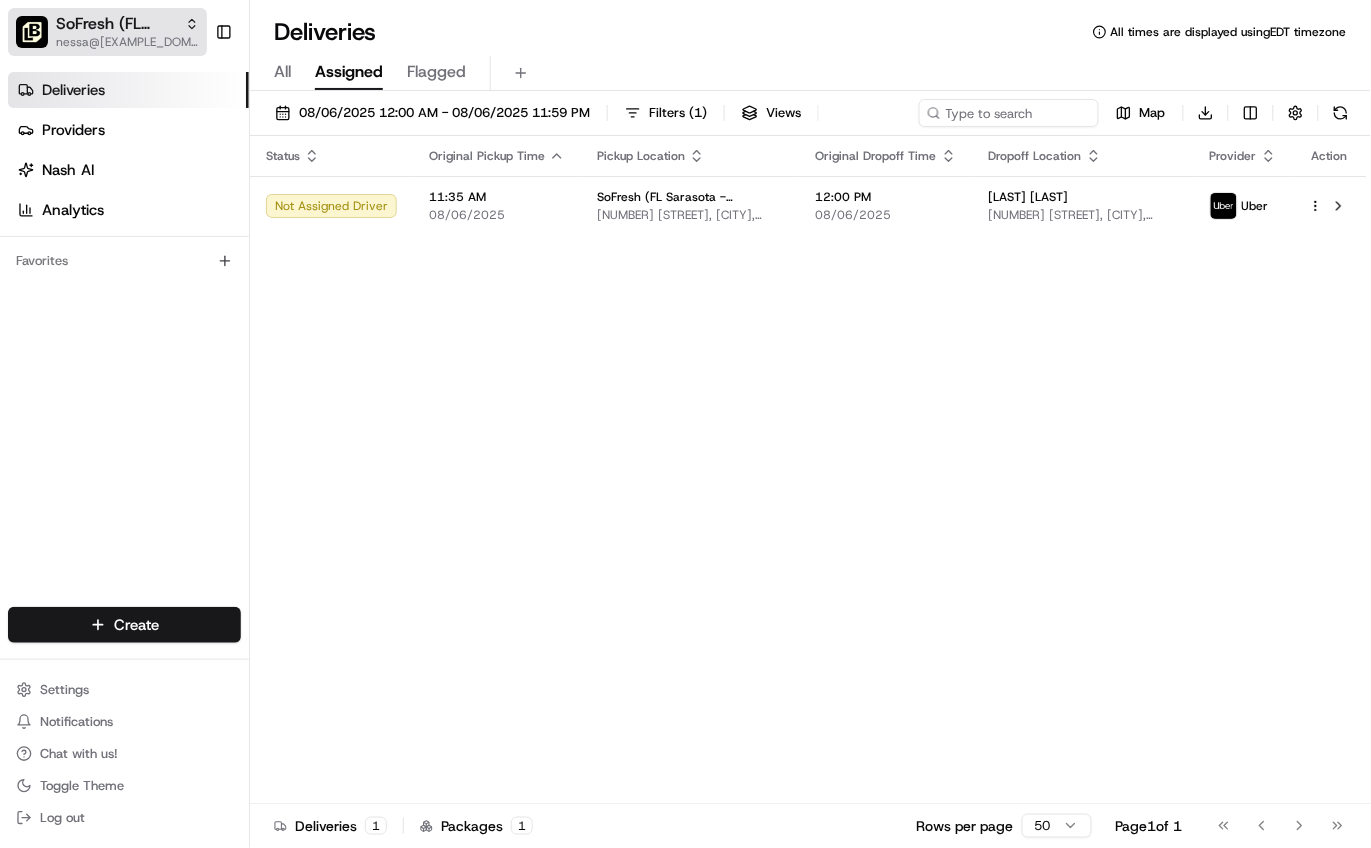 click on "SoFresh (FL Sarasota - Downtown)" at bounding box center [116, 24] 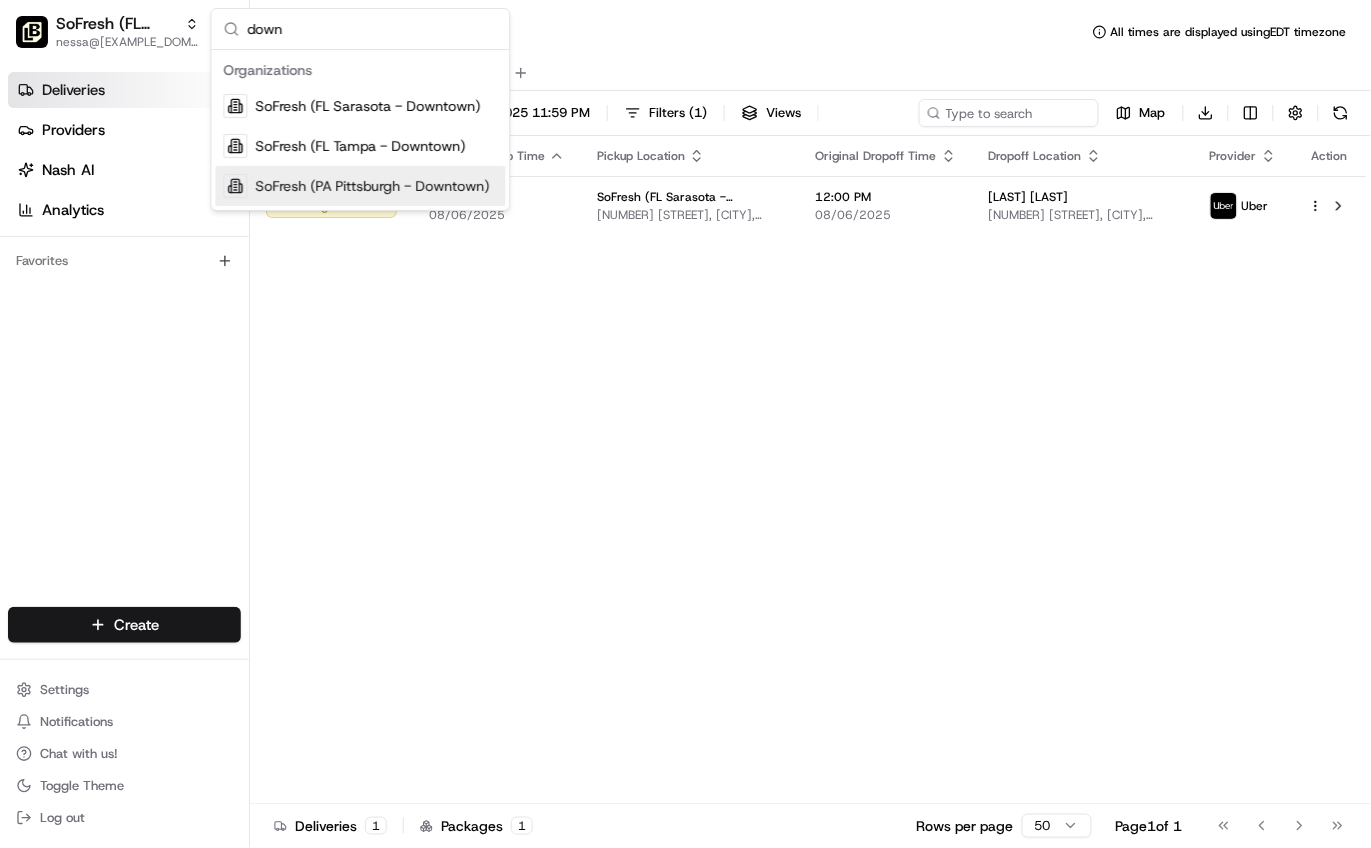 type on "down" 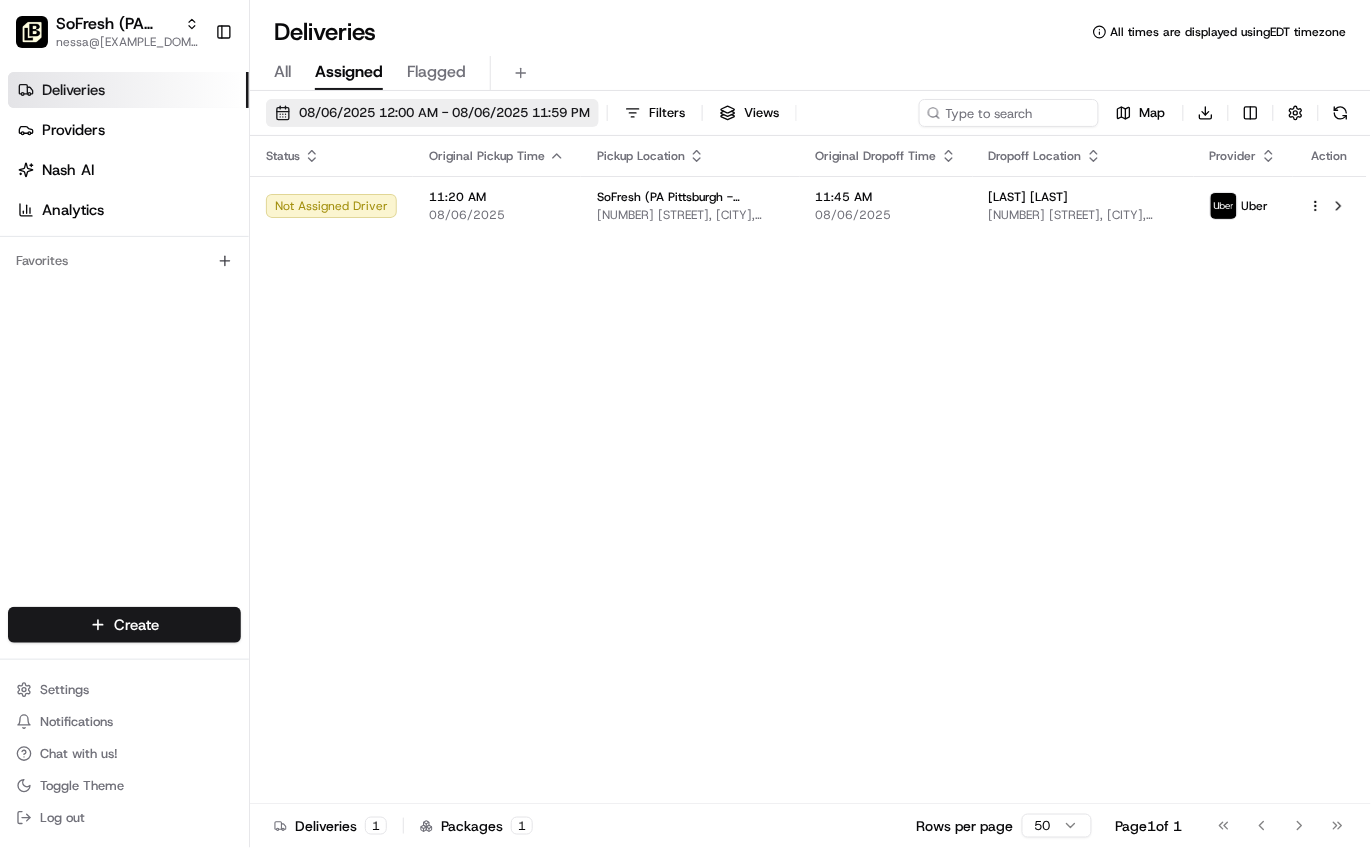 click on "08/06/2025 12:00 AM - 08/06/2025 11:59 PM" at bounding box center [444, 113] 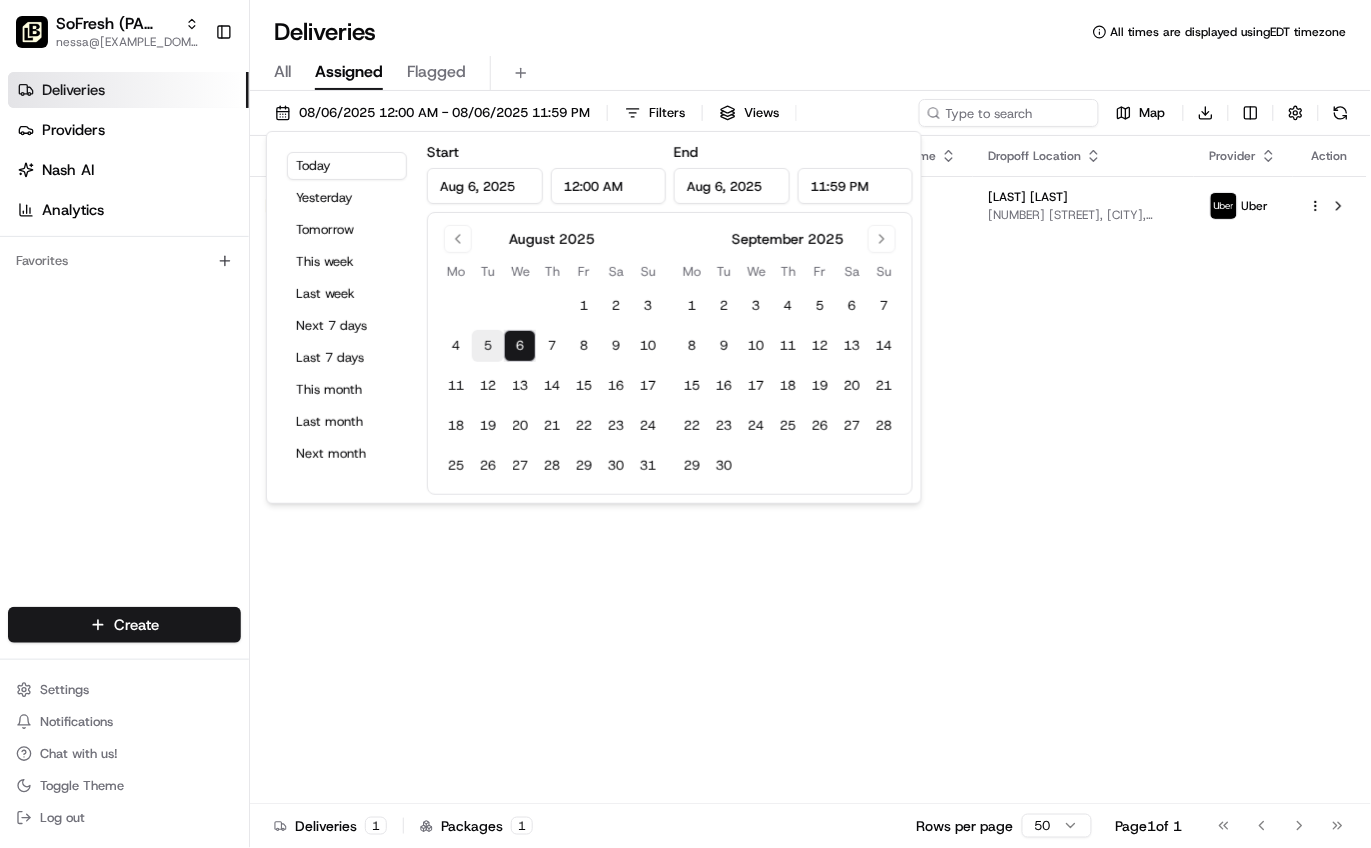 click on "5" at bounding box center [488, 346] 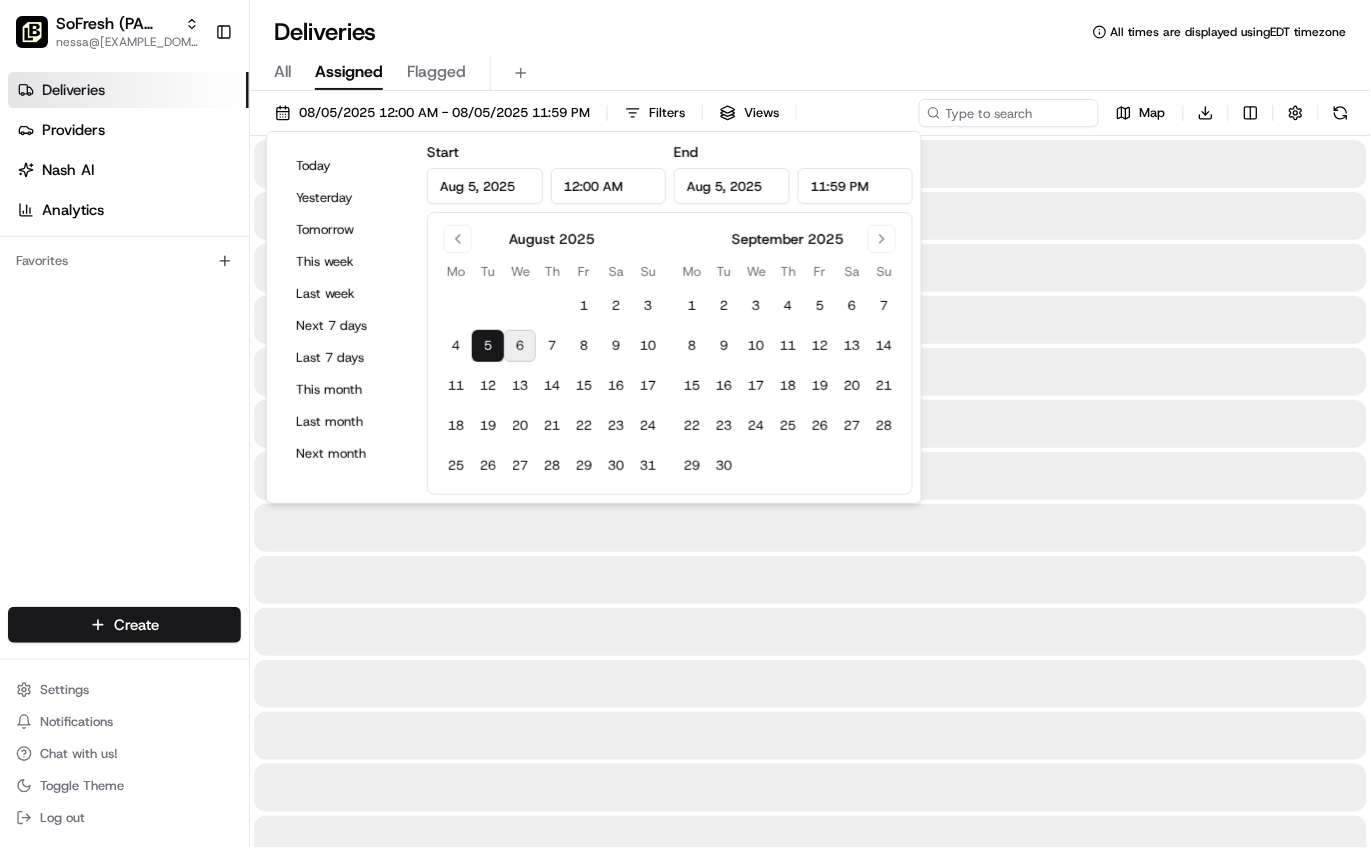 click on "Deliveries All times are displayed using  EDT   timezone All Assigned Flagged 08/05/2025 12:00 AM - 08/05/2025 11:59 PM Filters Views Map Download" at bounding box center (810, 424) 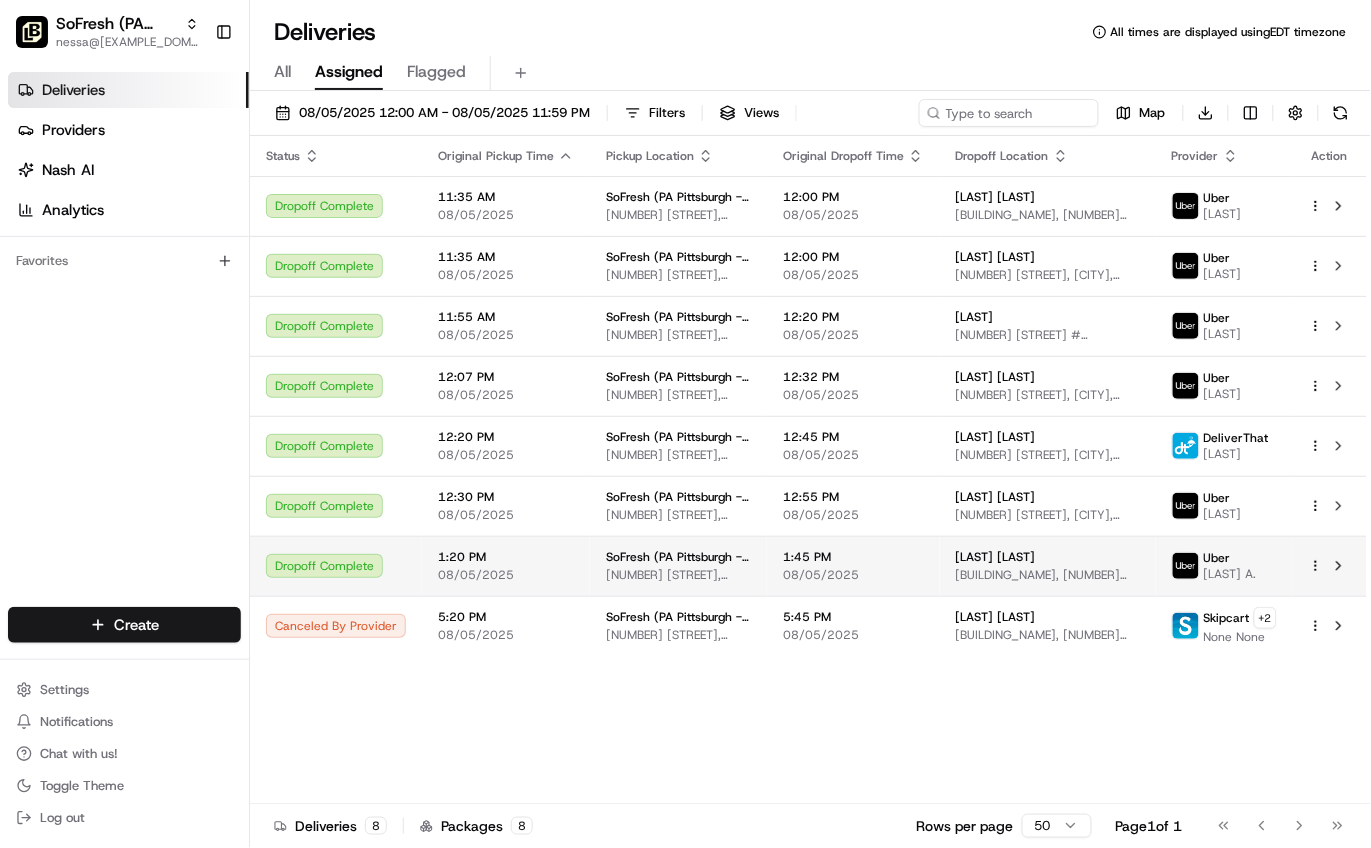 click on "[LAST] [LAST]" at bounding box center [996, 557] 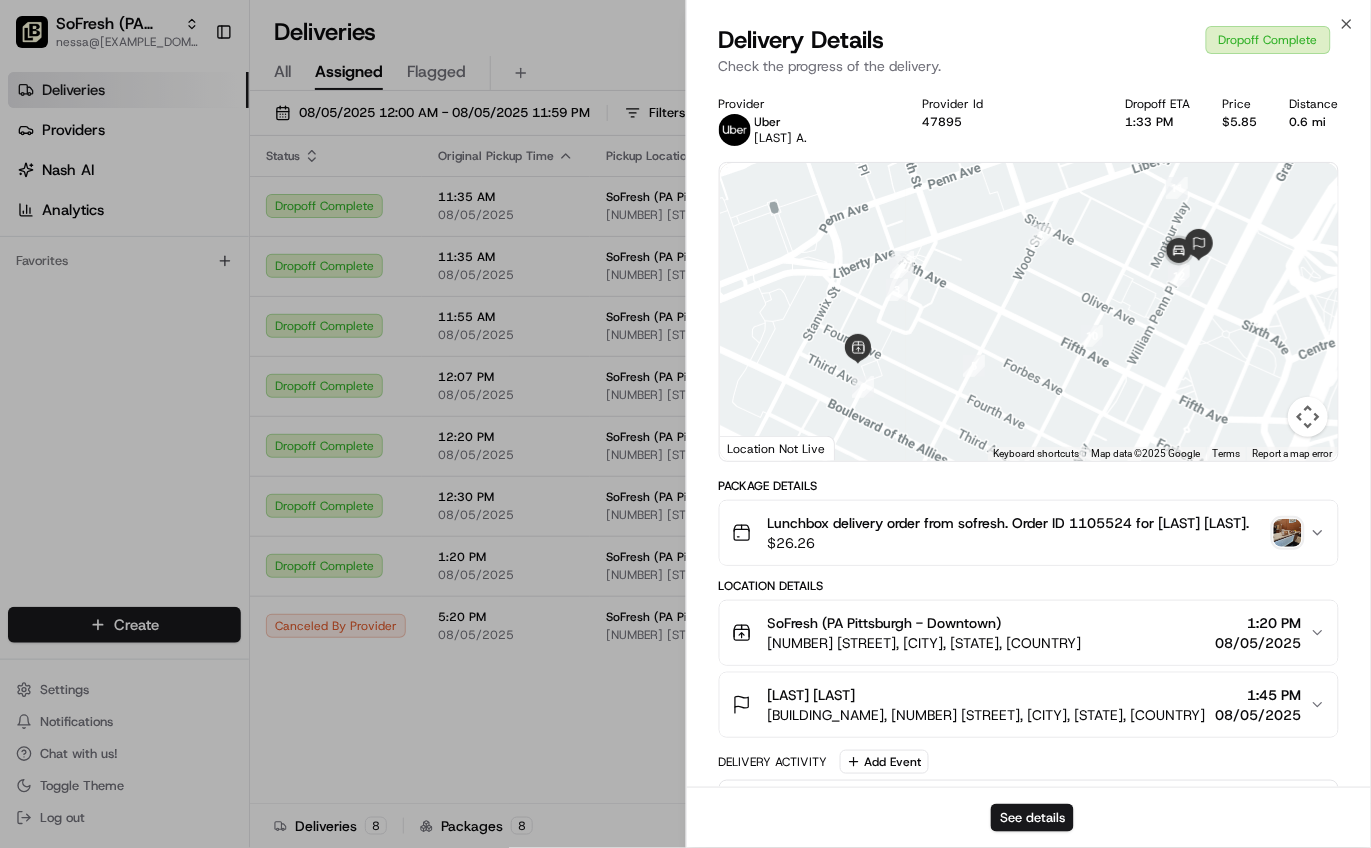 click at bounding box center (1288, 533) 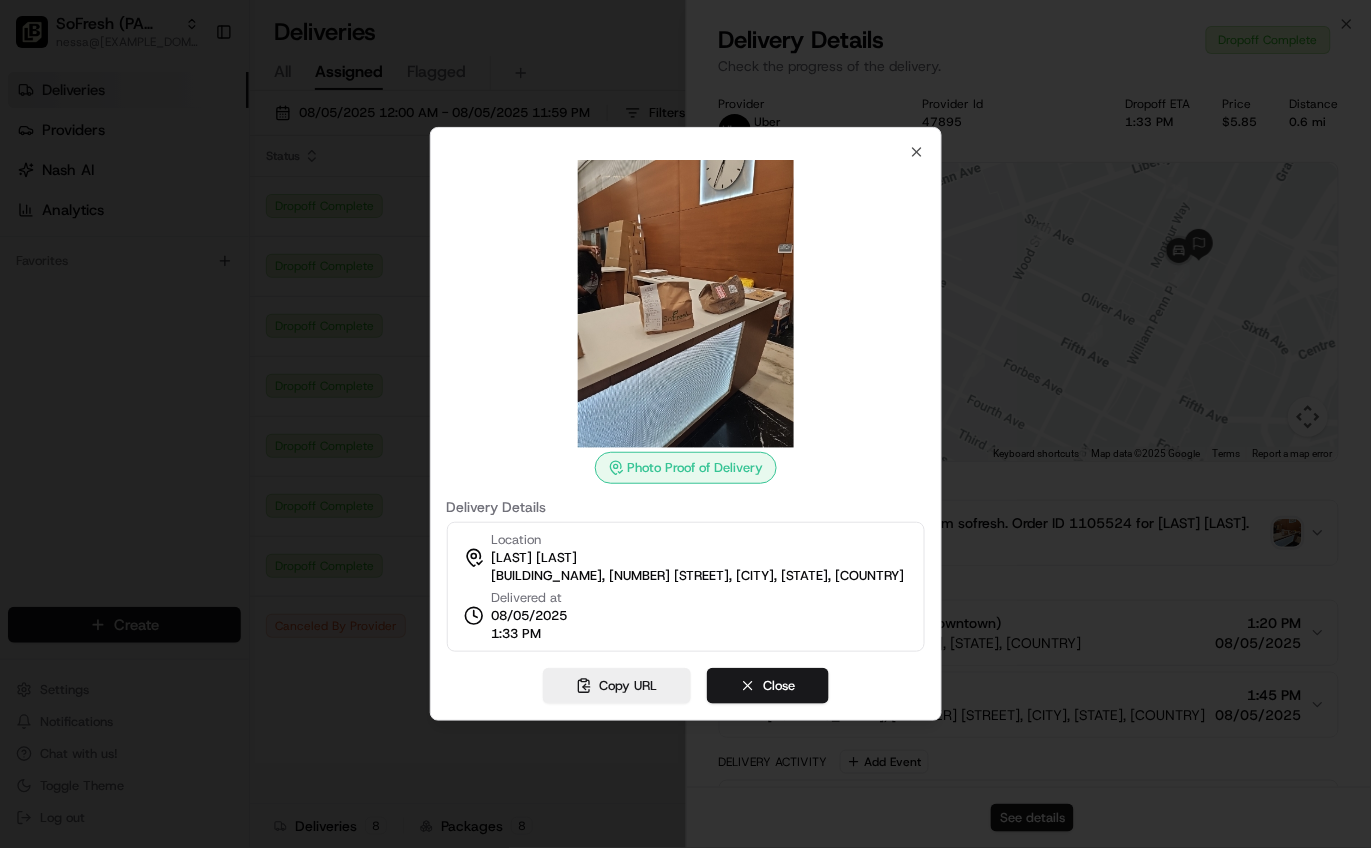 click on "Photo Proof of Delivery Delivery Details Location [LAST] [LAST] [BUILDING_NAME], [NUMBER] [STREET], [CITY], [STATE], [COUNTRY] Delivered at 08/05/2025 1:33 PM" at bounding box center (686, 398) 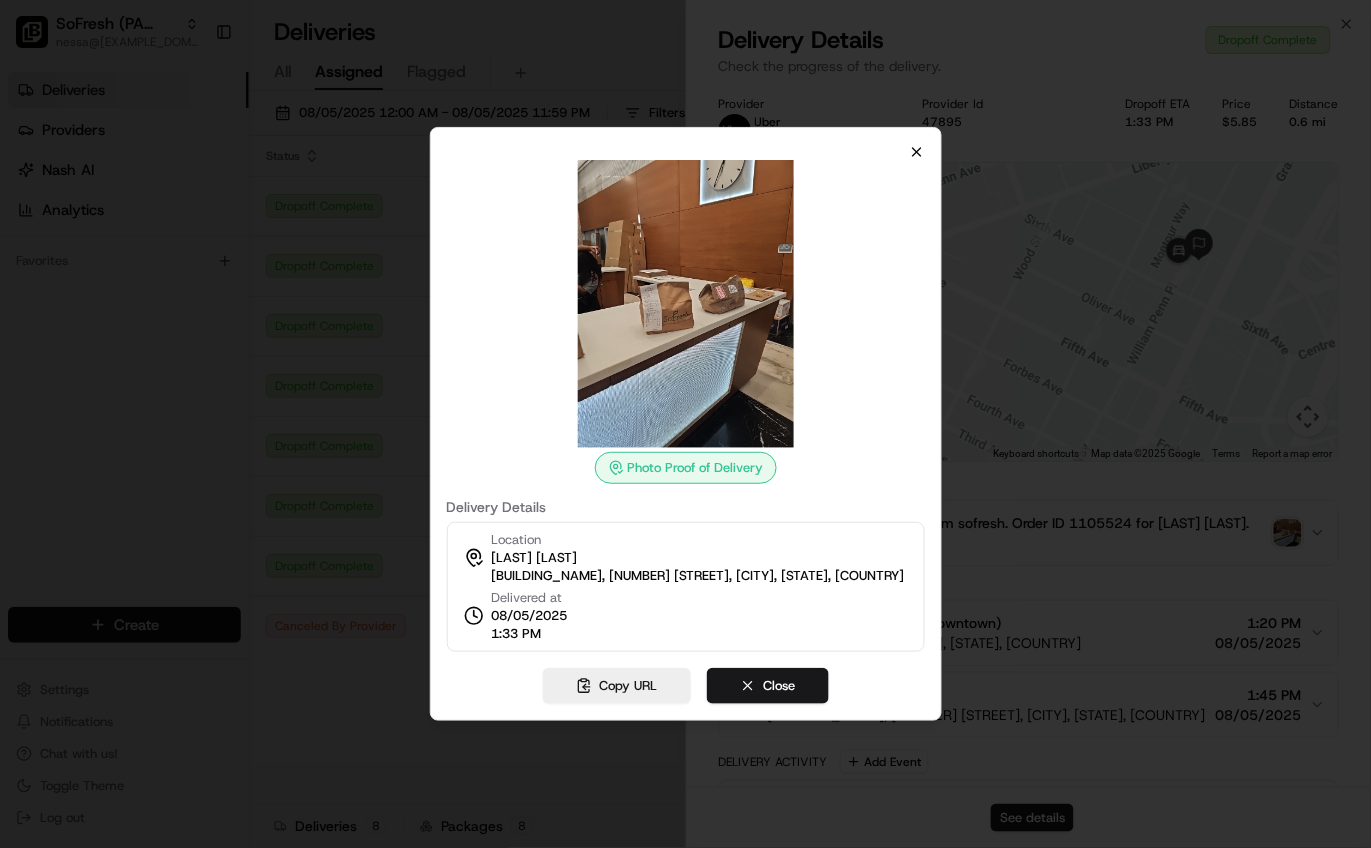 click 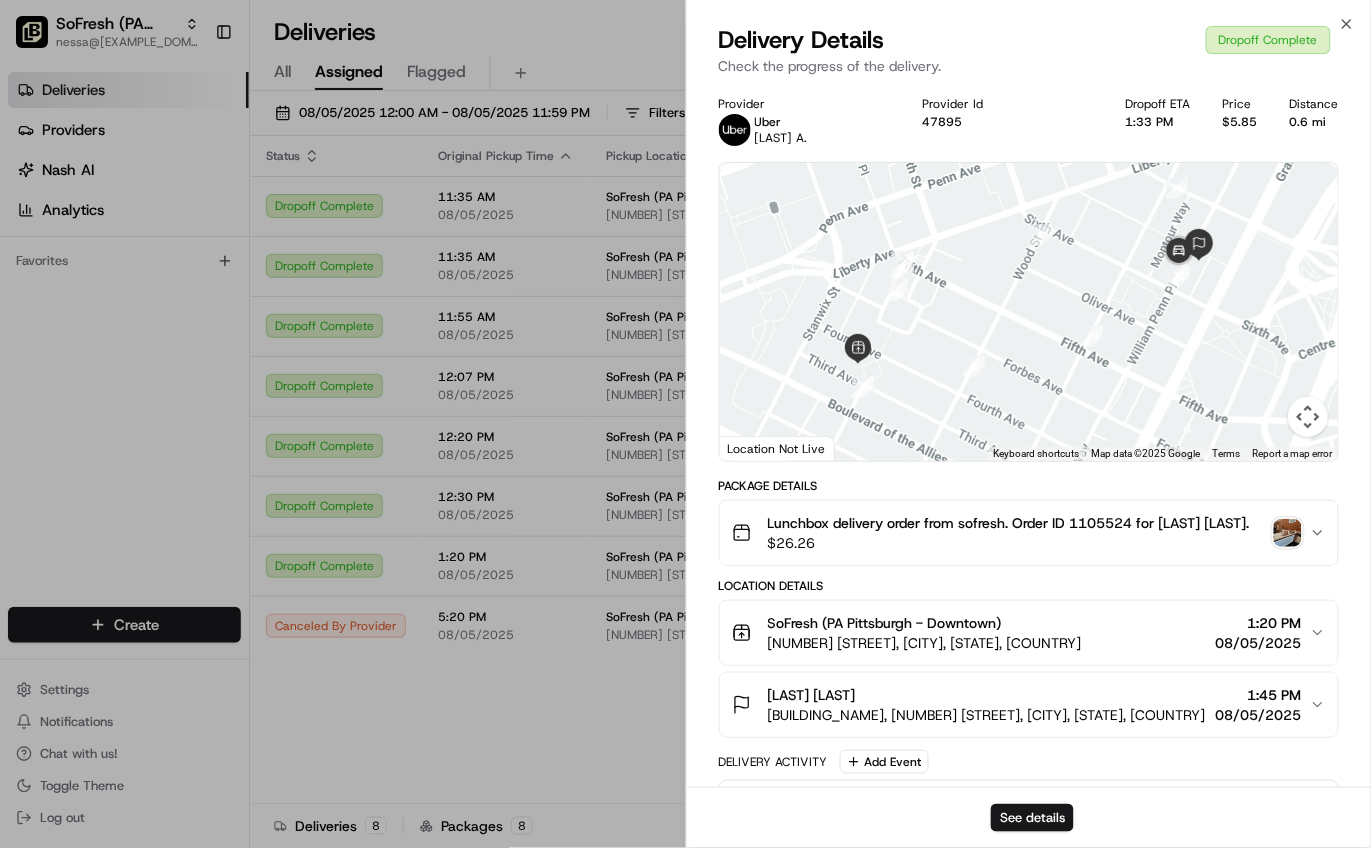 click at bounding box center (1288, 533) 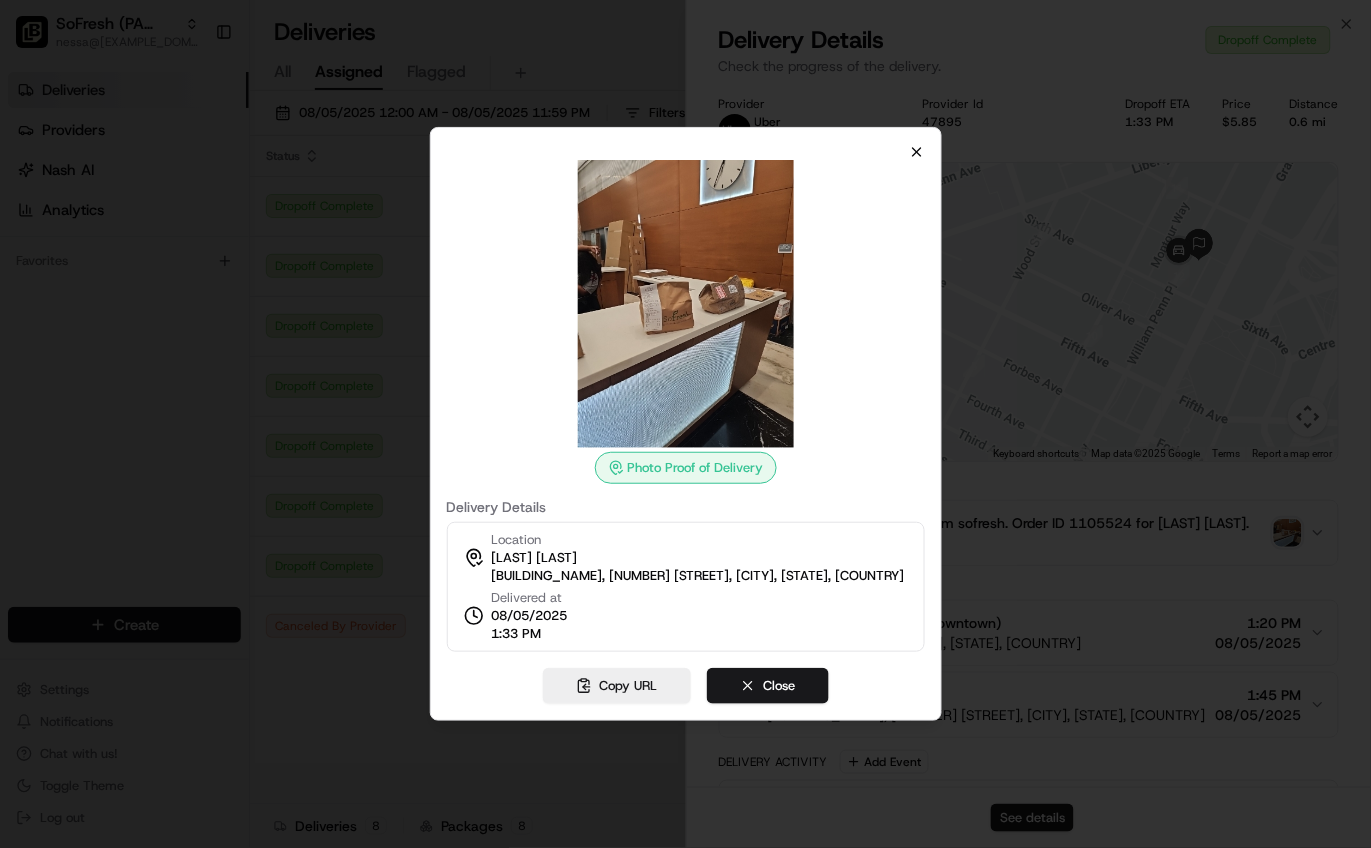 click 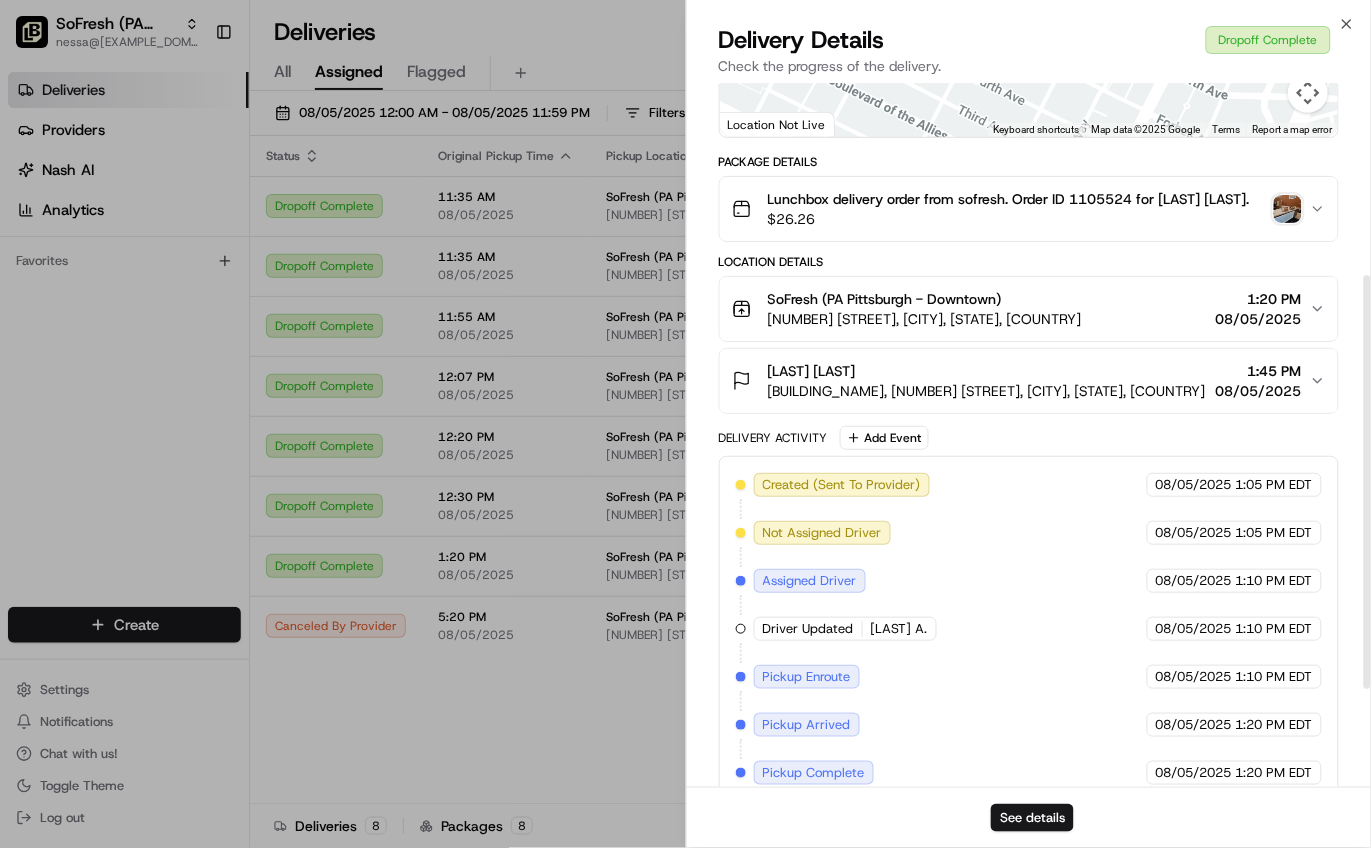 scroll, scrollTop: 327, scrollLeft: 0, axis: vertical 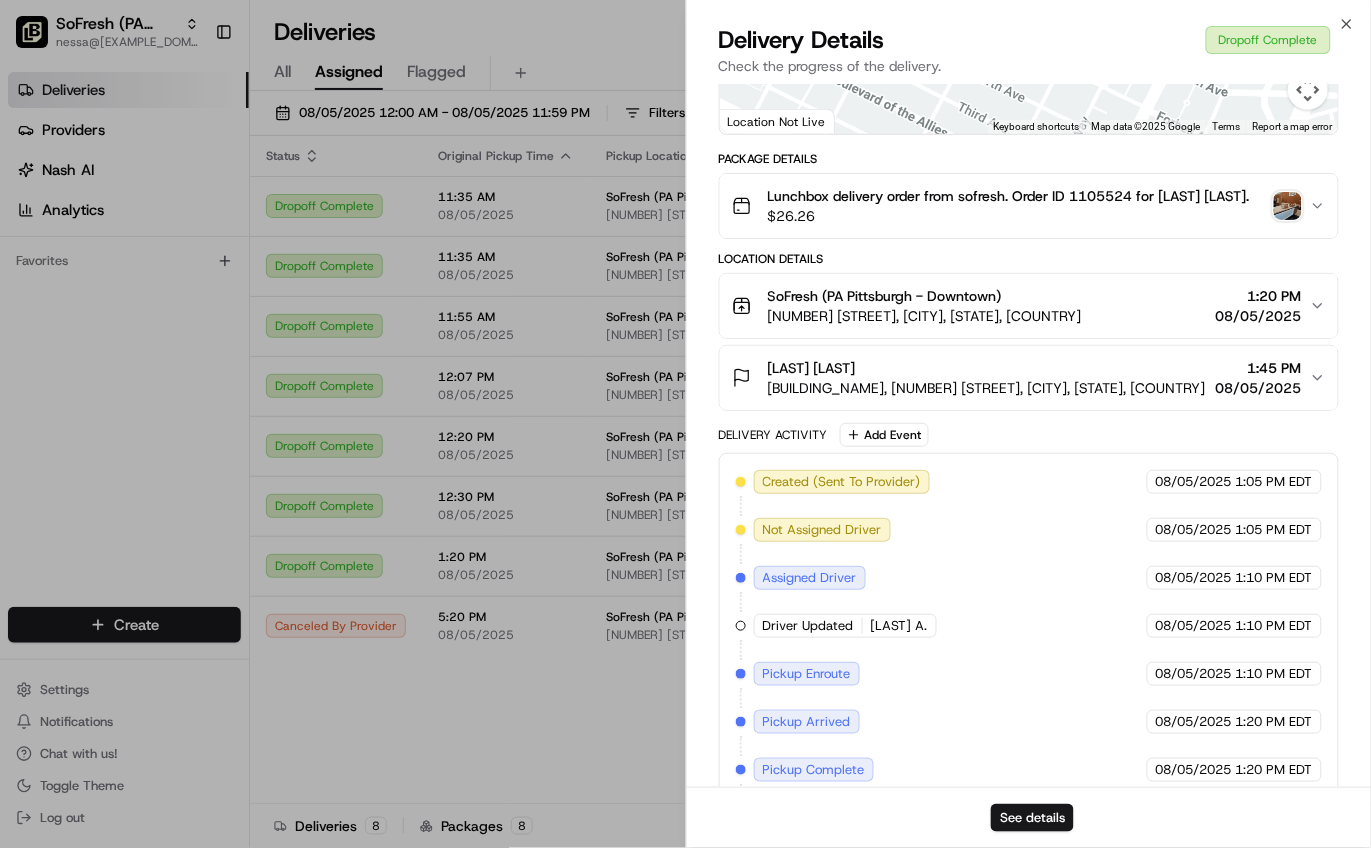 drag, startPoint x: 758, startPoint y: 389, endPoint x: 862, endPoint y: 389, distance: 104 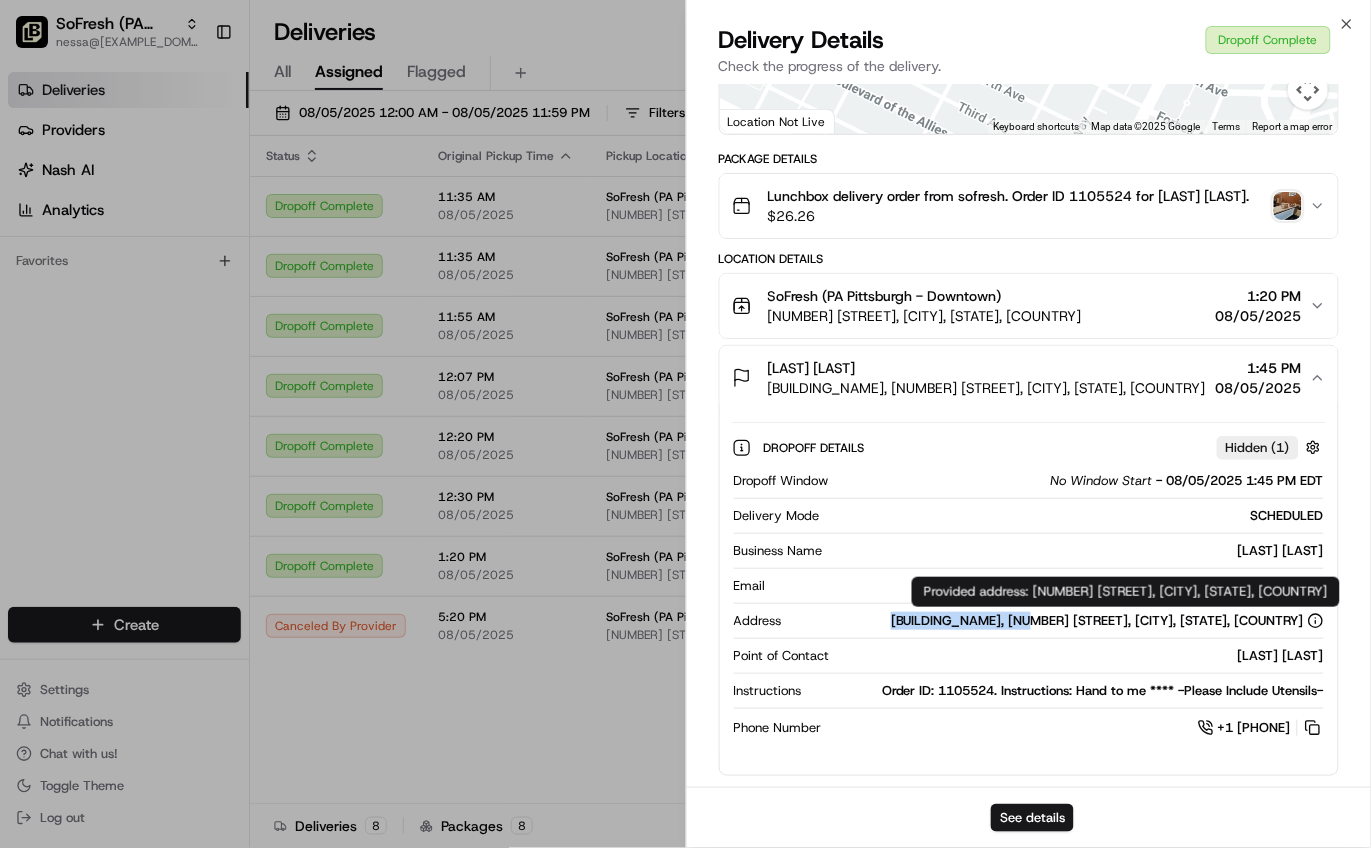 drag, startPoint x: 878, startPoint y: 621, endPoint x: 1011, endPoint y: 621, distance: 133 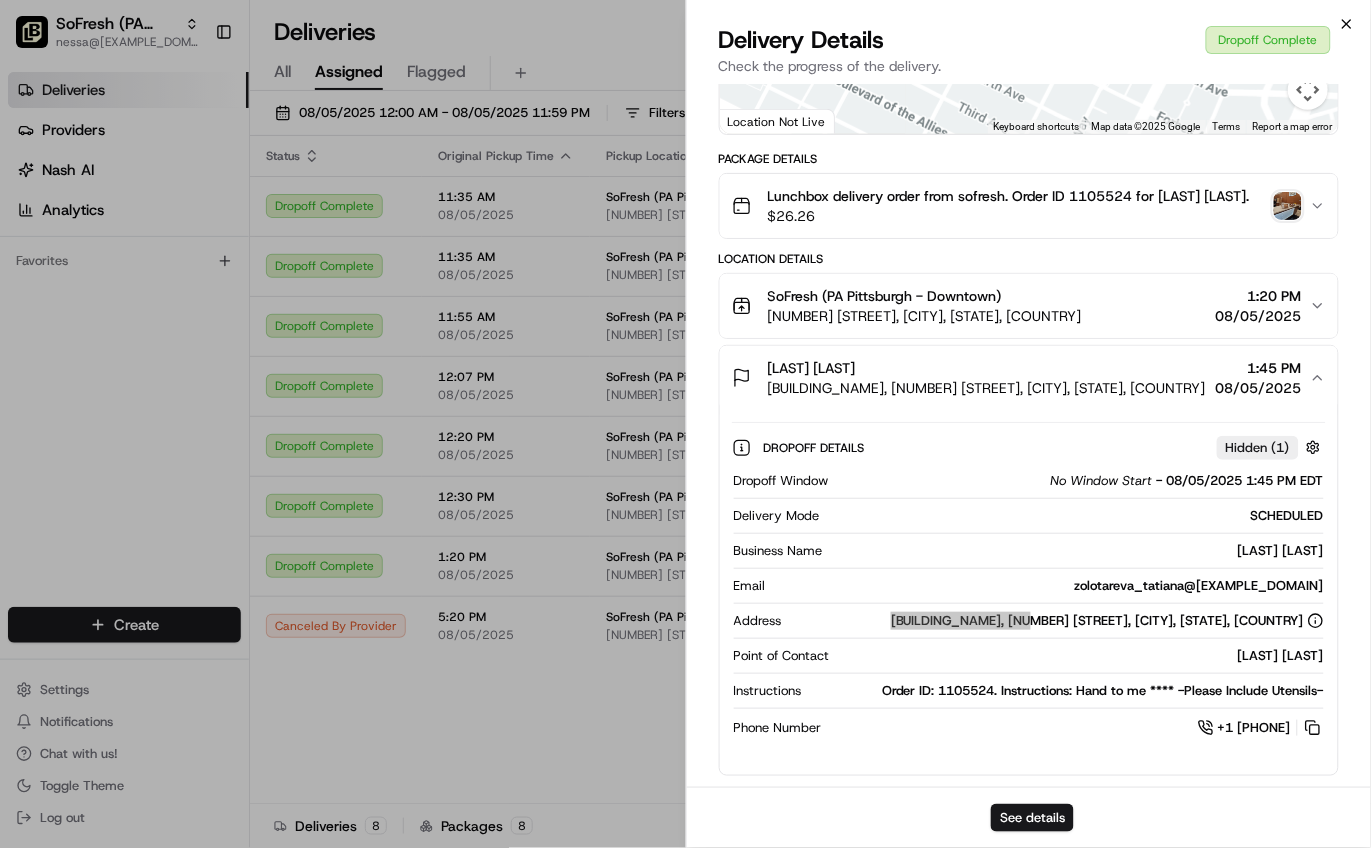 click 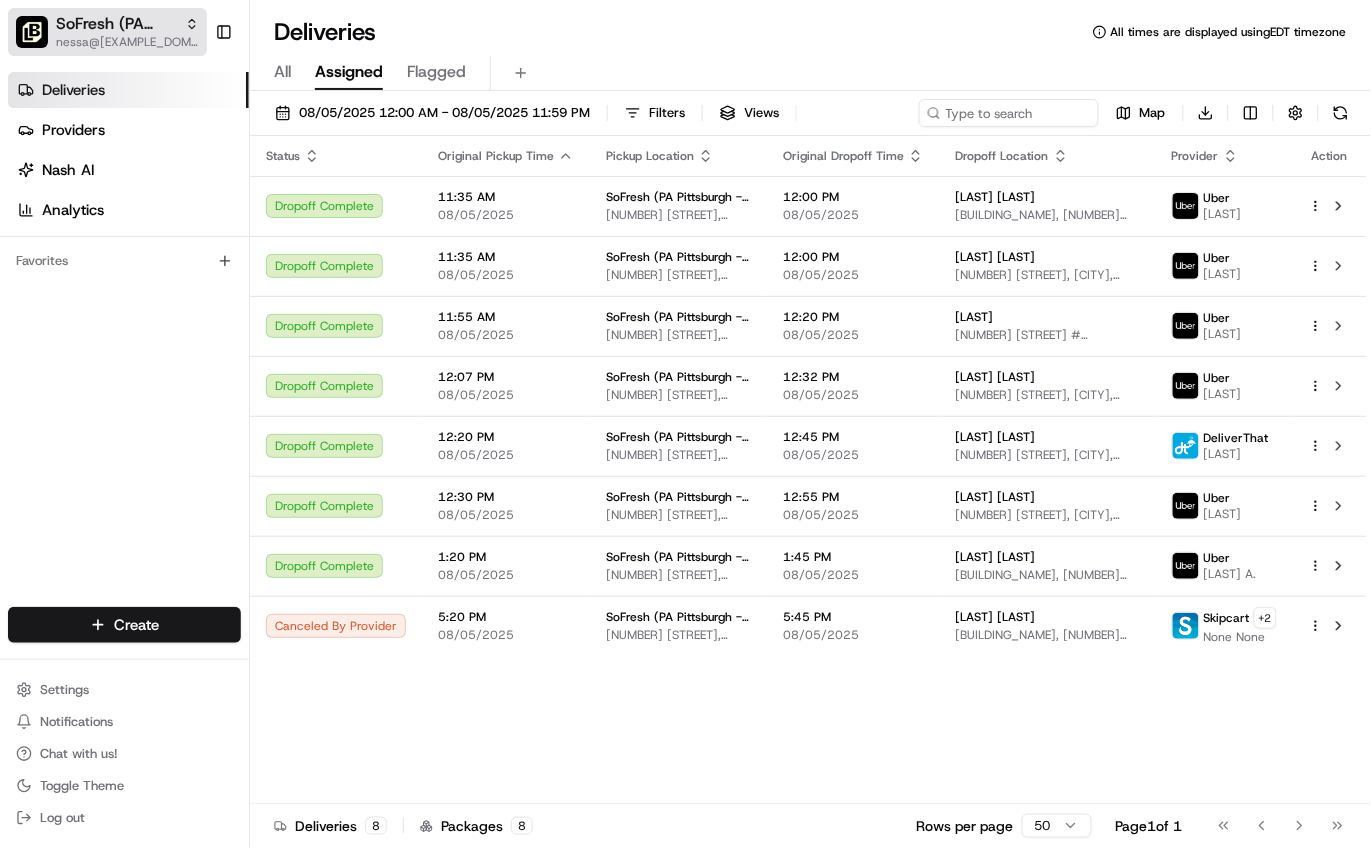 click on "SoFresh (PA Pittsburgh - Downtown)" at bounding box center (116, 24) 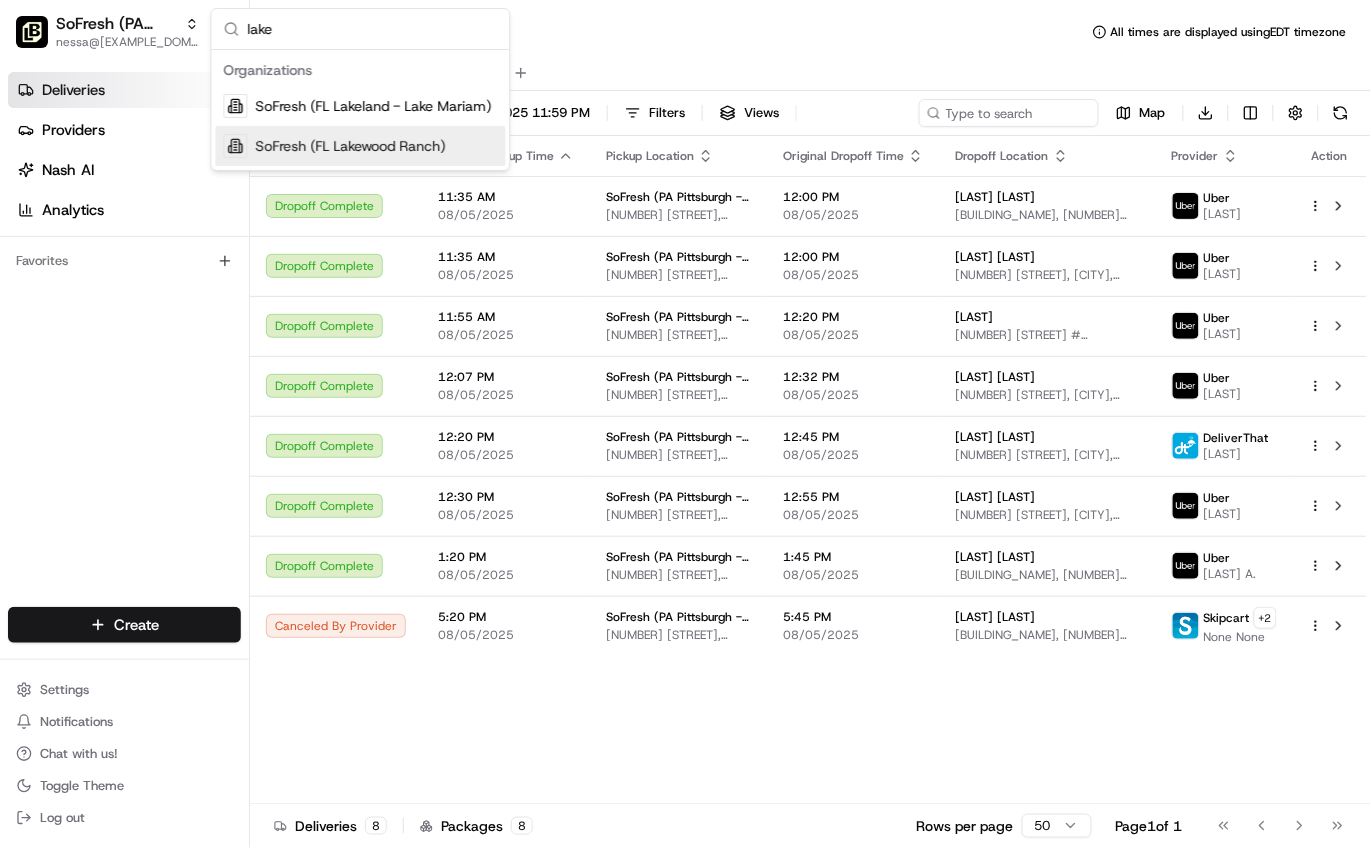 type on "lake" 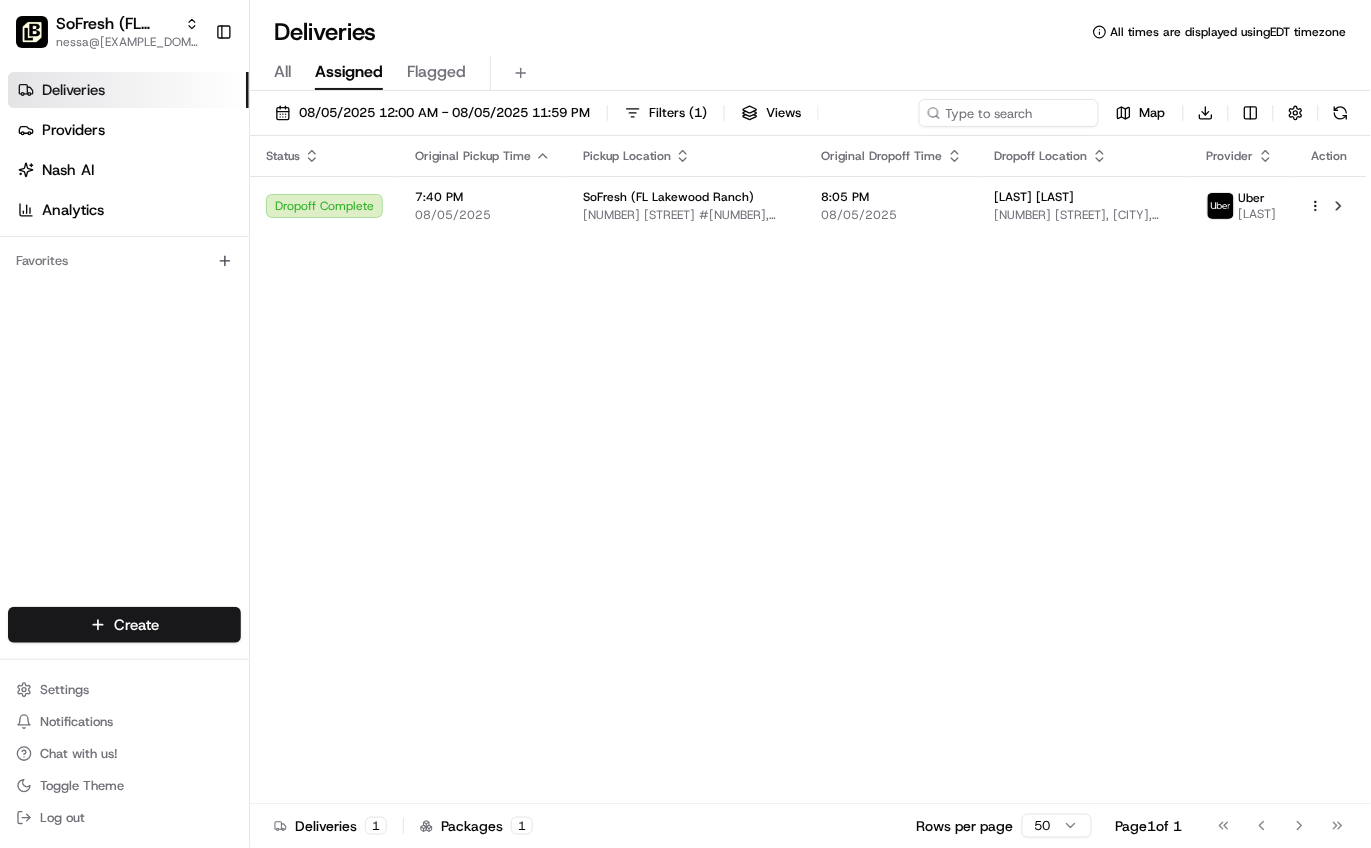 click on "08/05/2025 12:00 AM - 08/05/2025 11:59 PM" at bounding box center (444, 113) 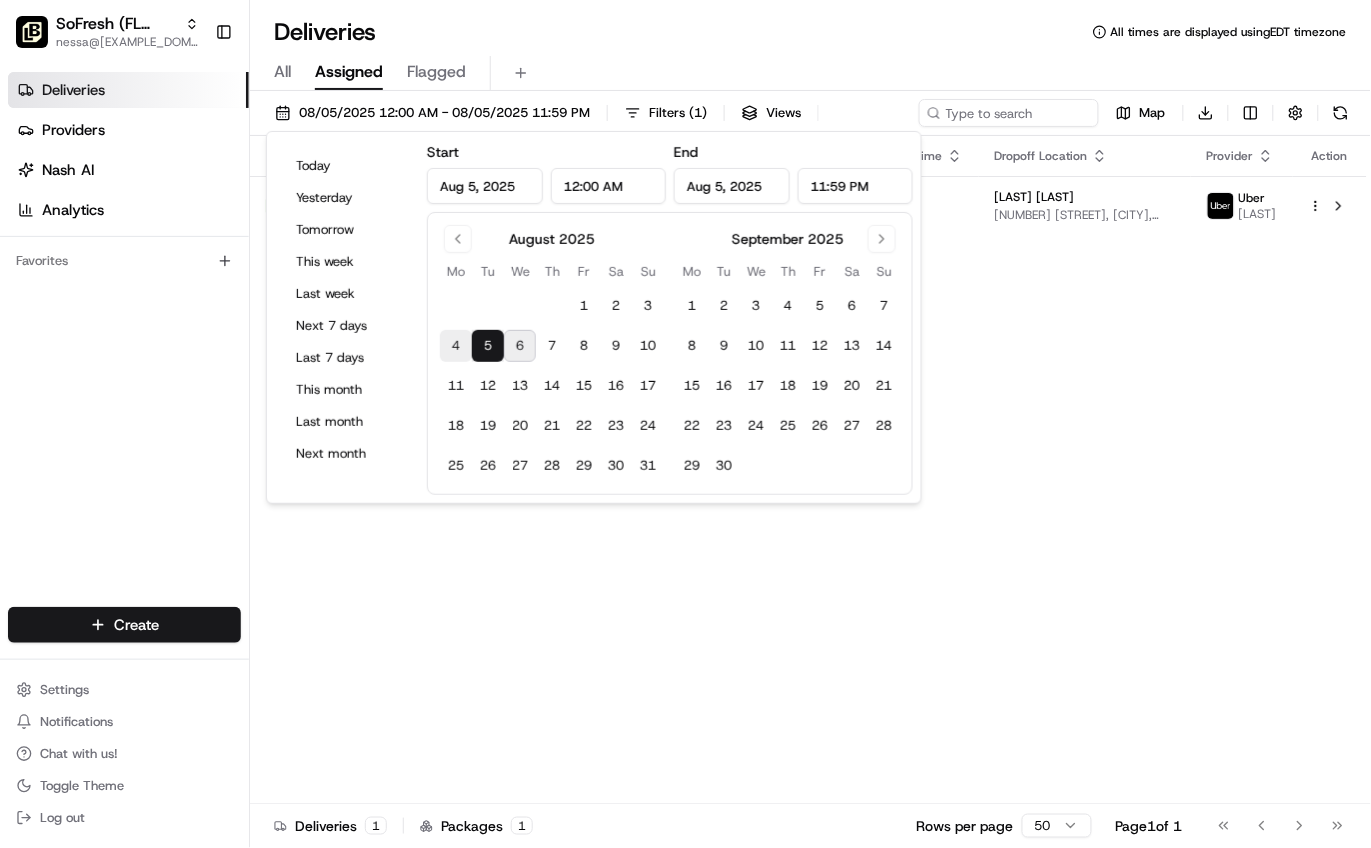 click on "4" at bounding box center [456, 346] 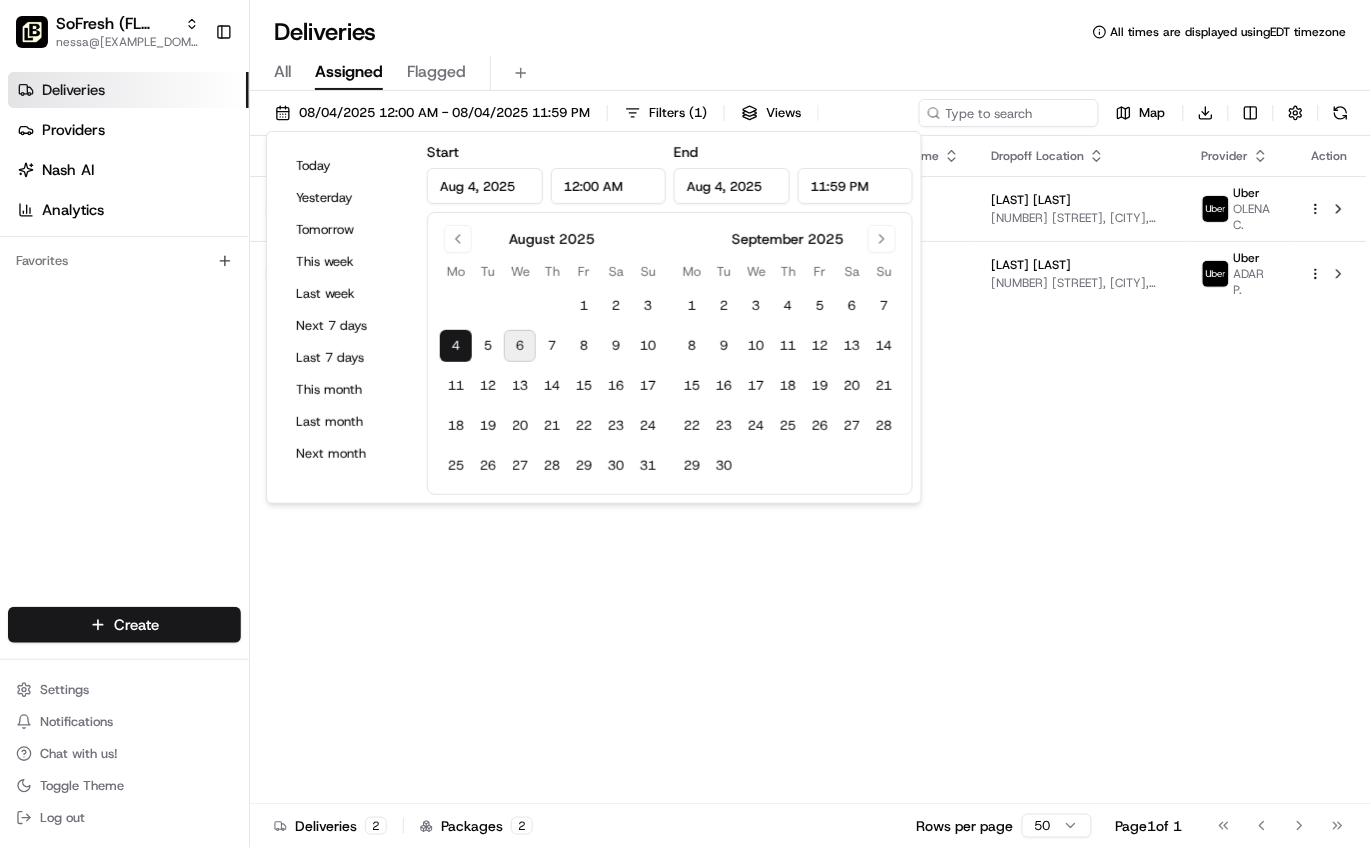 click on "Deliveries All times are displayed using  EDT   timezone" at bounding box center (810, 32) 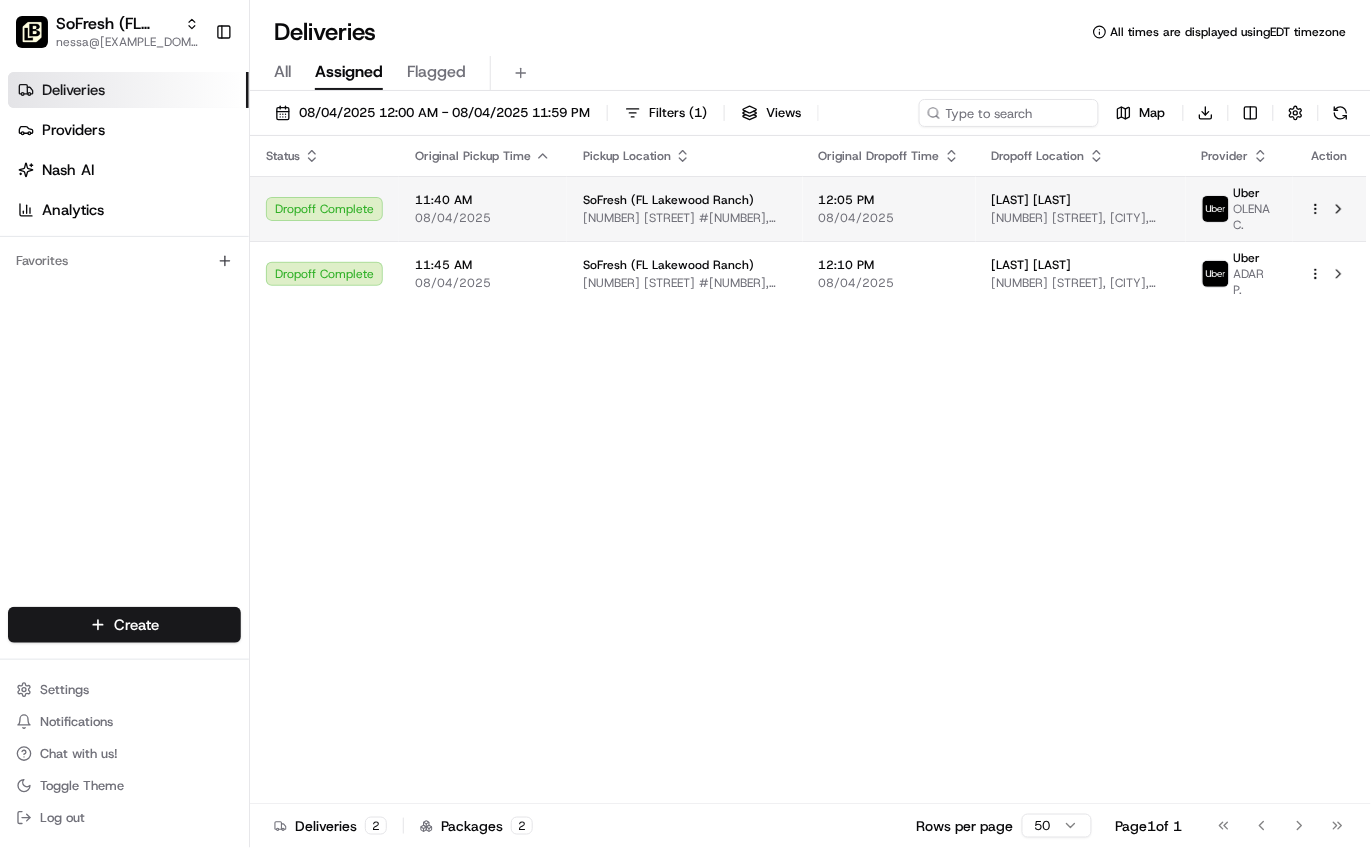 click on "08/04/2025" at bounding box center [889, 218] 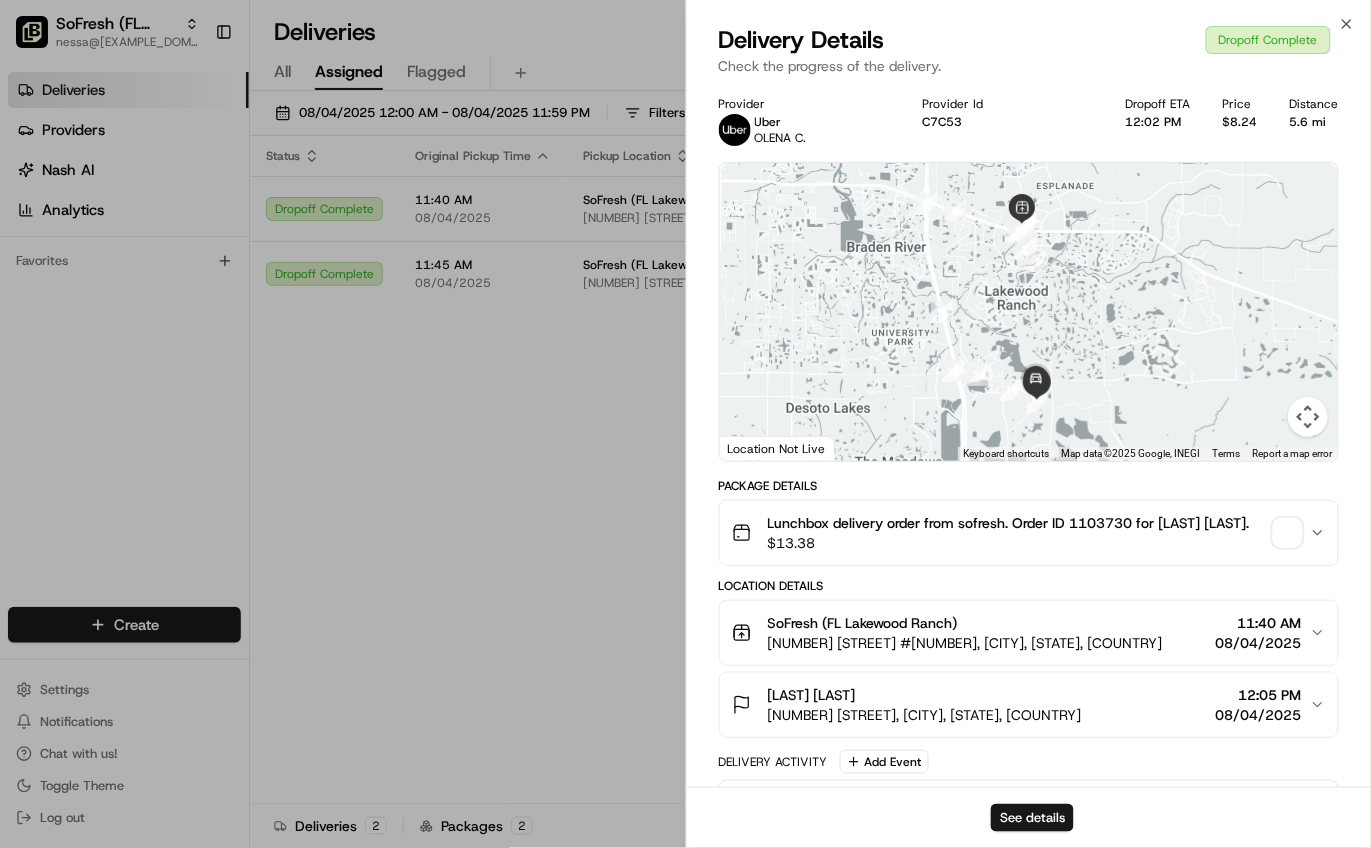 click at bounding box center [1288, 533] 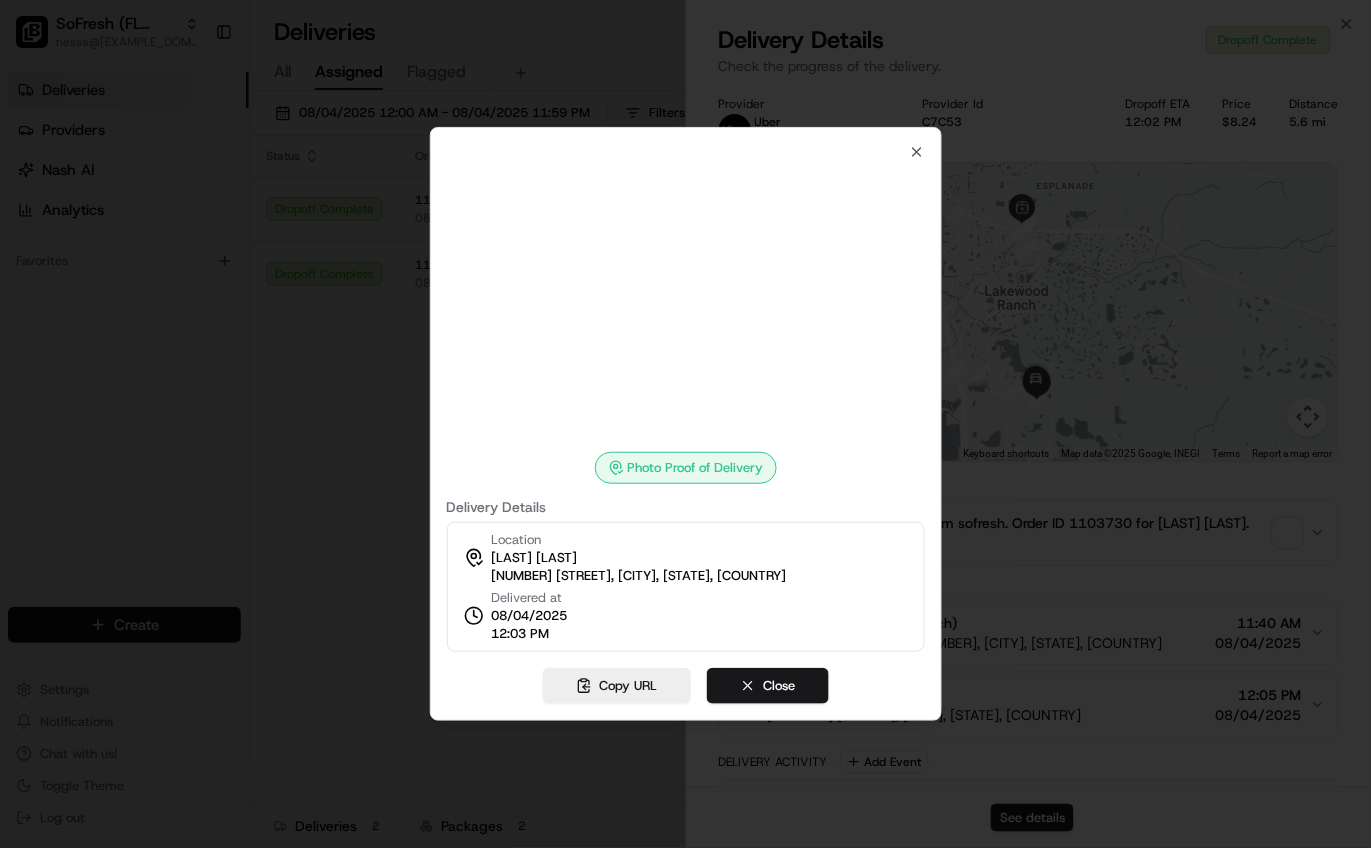 click on "Photo Proof of Delivery Delivery Details Location [LAST] [LAST] [NUMBER] [STREET], [CITY], [STATE], [COUNTRY] Delivered at 08/04/2025 12:03 PM Copy URL Close Close" at bounding box center [686, 424] 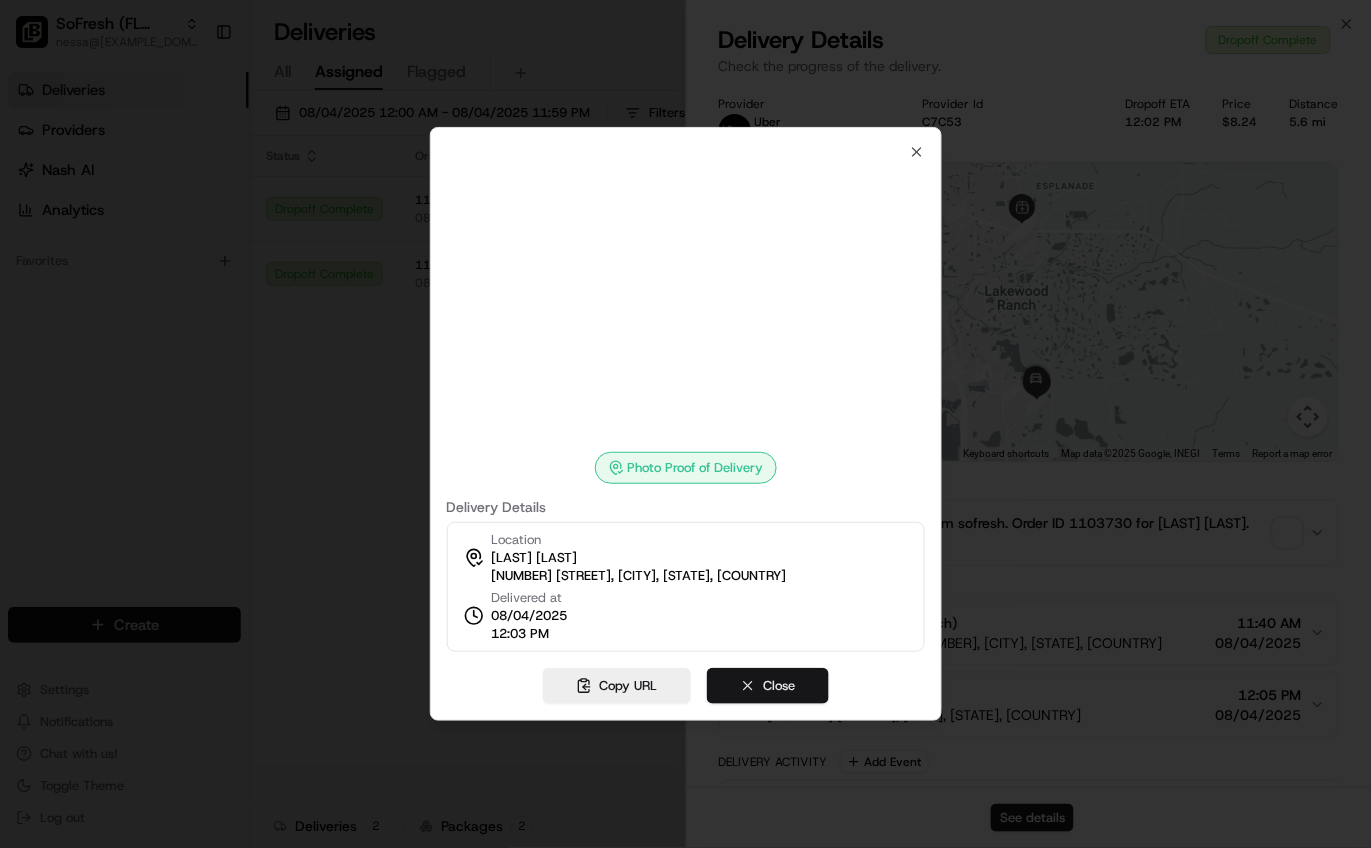 click on "Close" at bounding box center (768, 686) 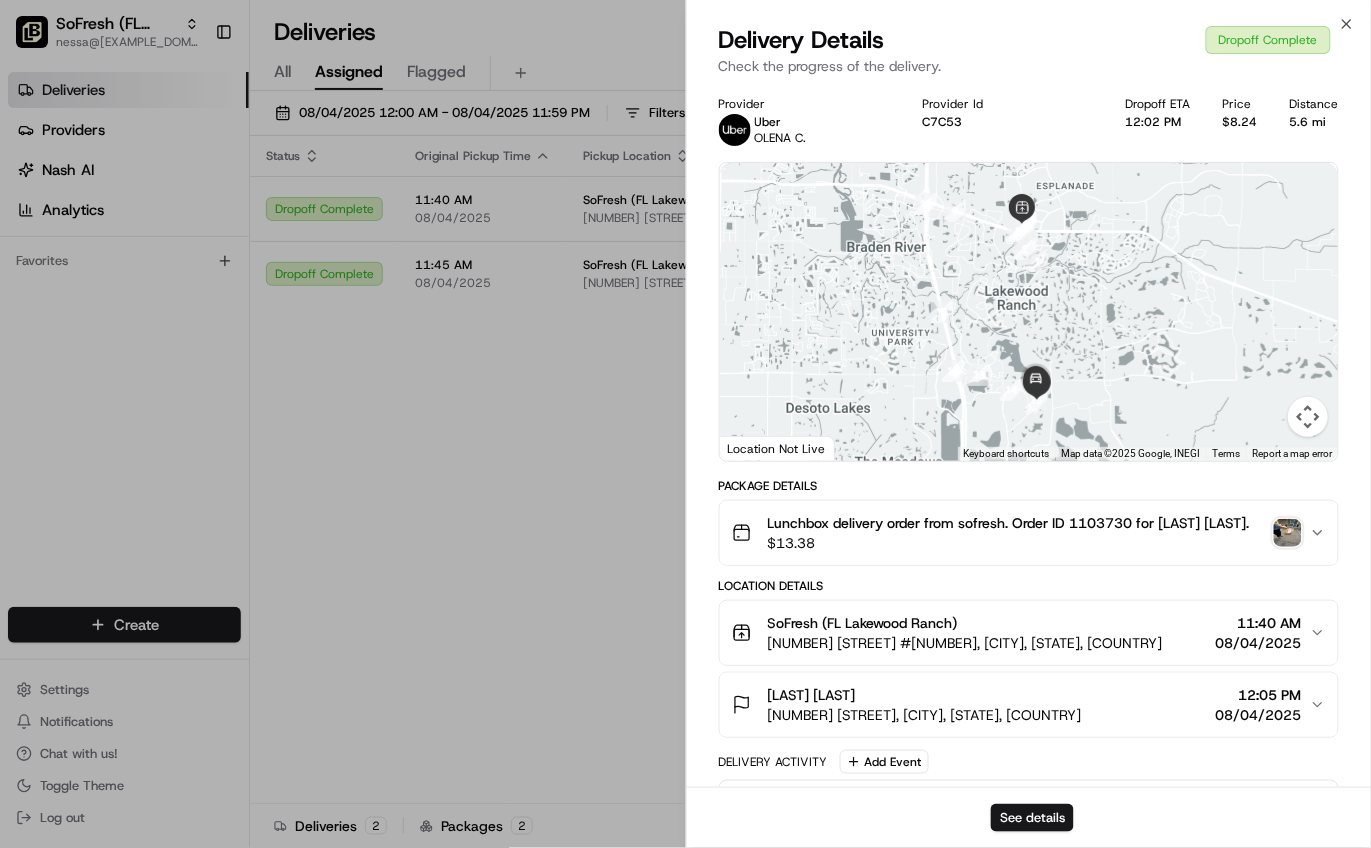 click at bounding box center [1288, 533] 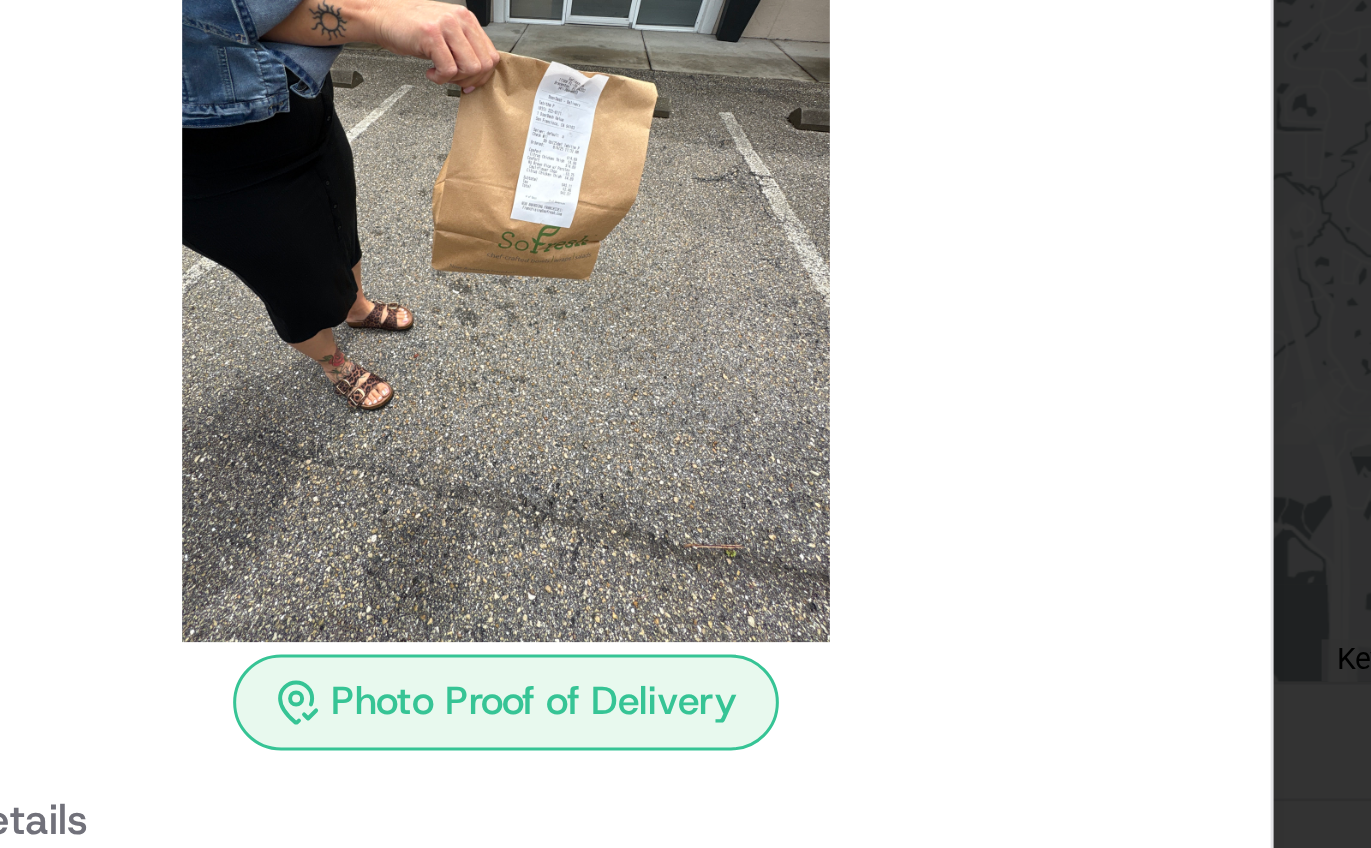 type 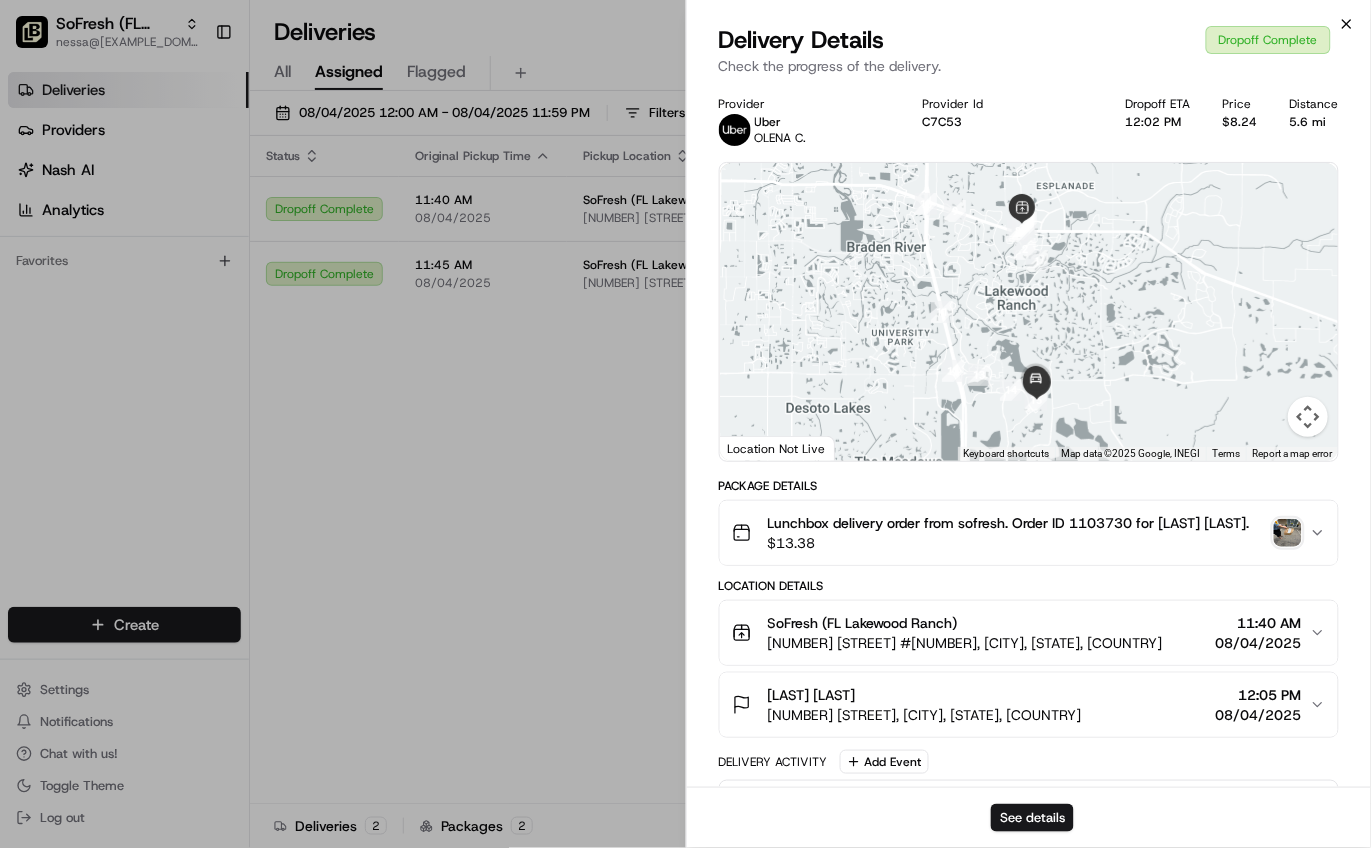 click 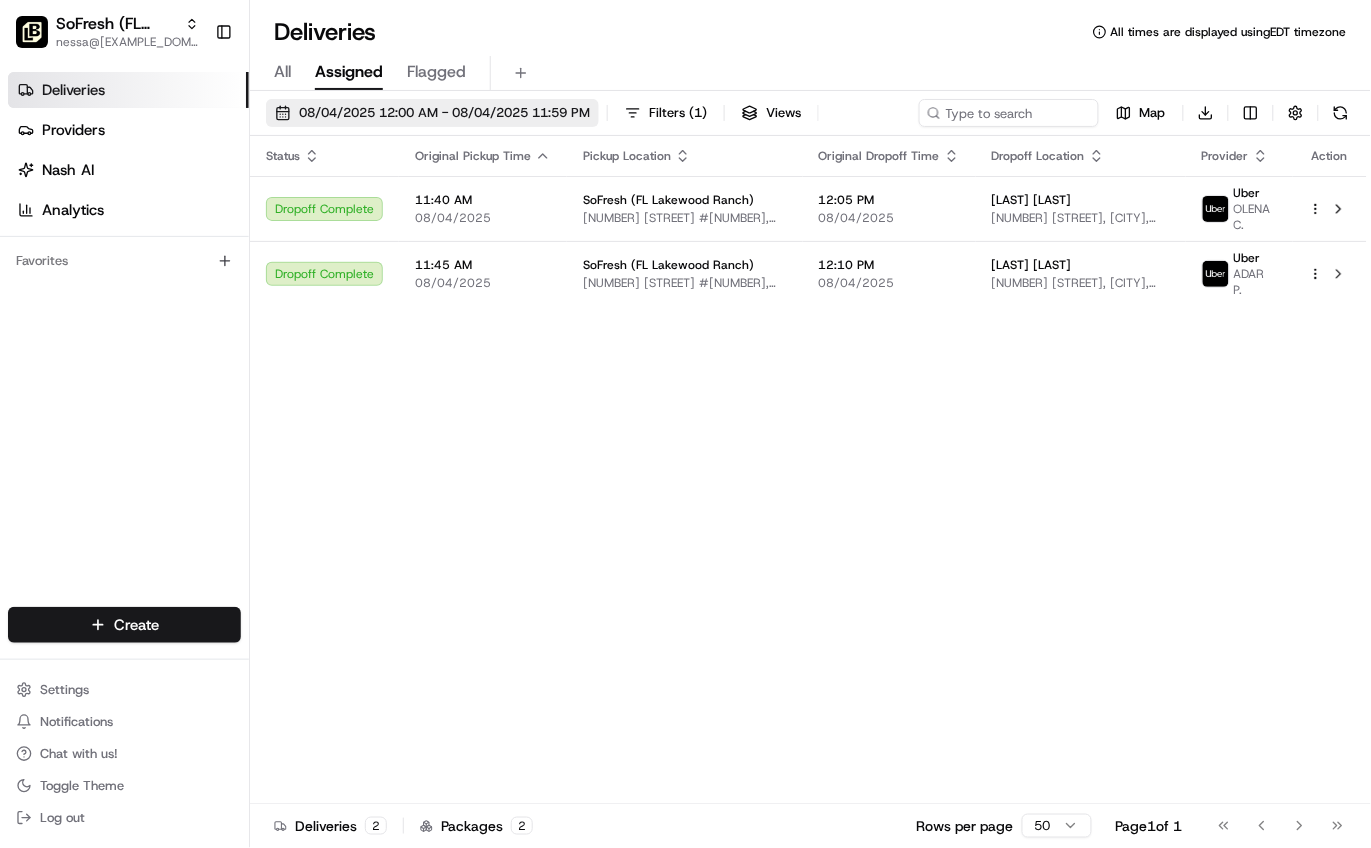 click on "08/04/2025 12:00 AM - 08/04/2025 11:59 PM" at bounding box center (444, 113) 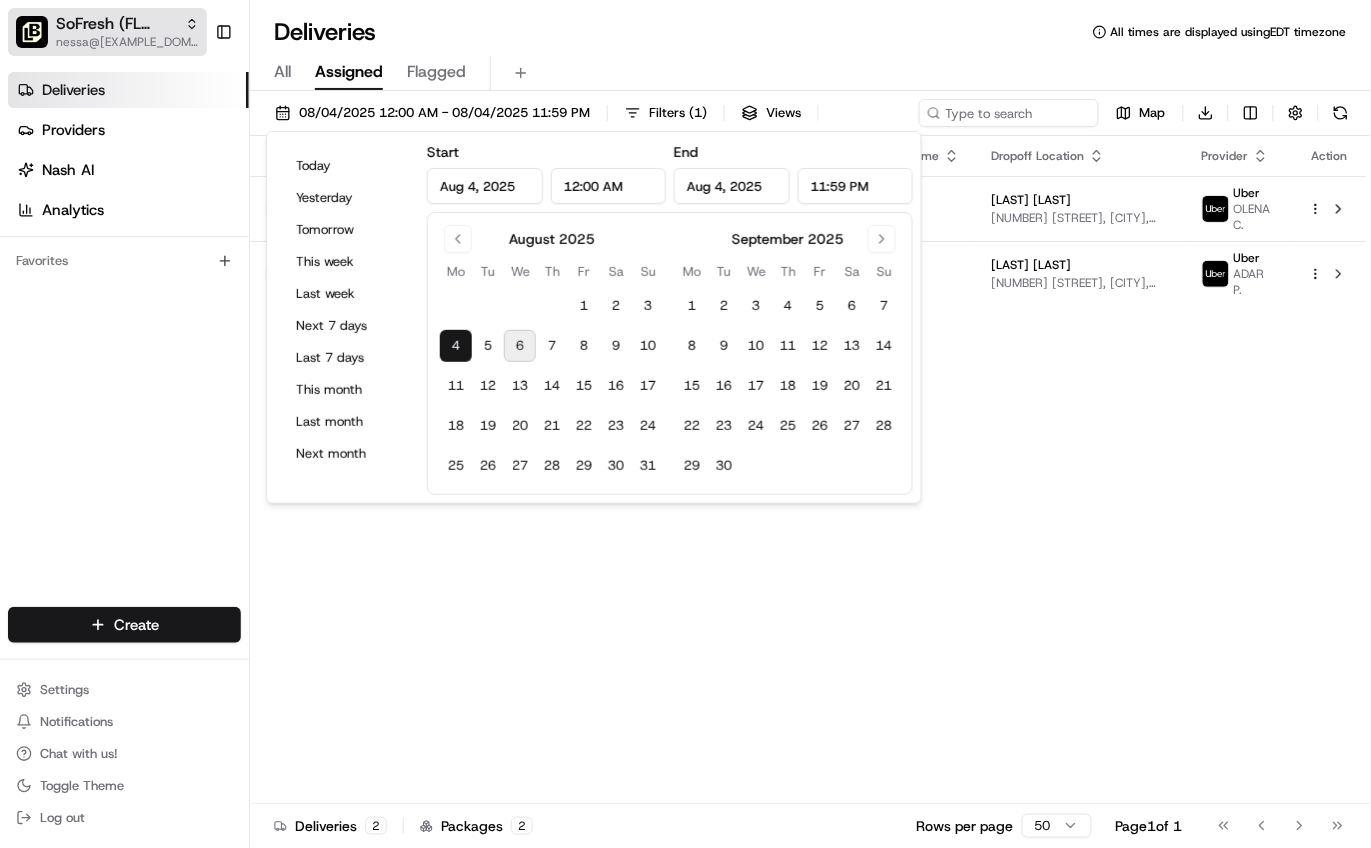 click on "SoFresh (FL Lakewood Ranch)" at bounding box center (116, 24) 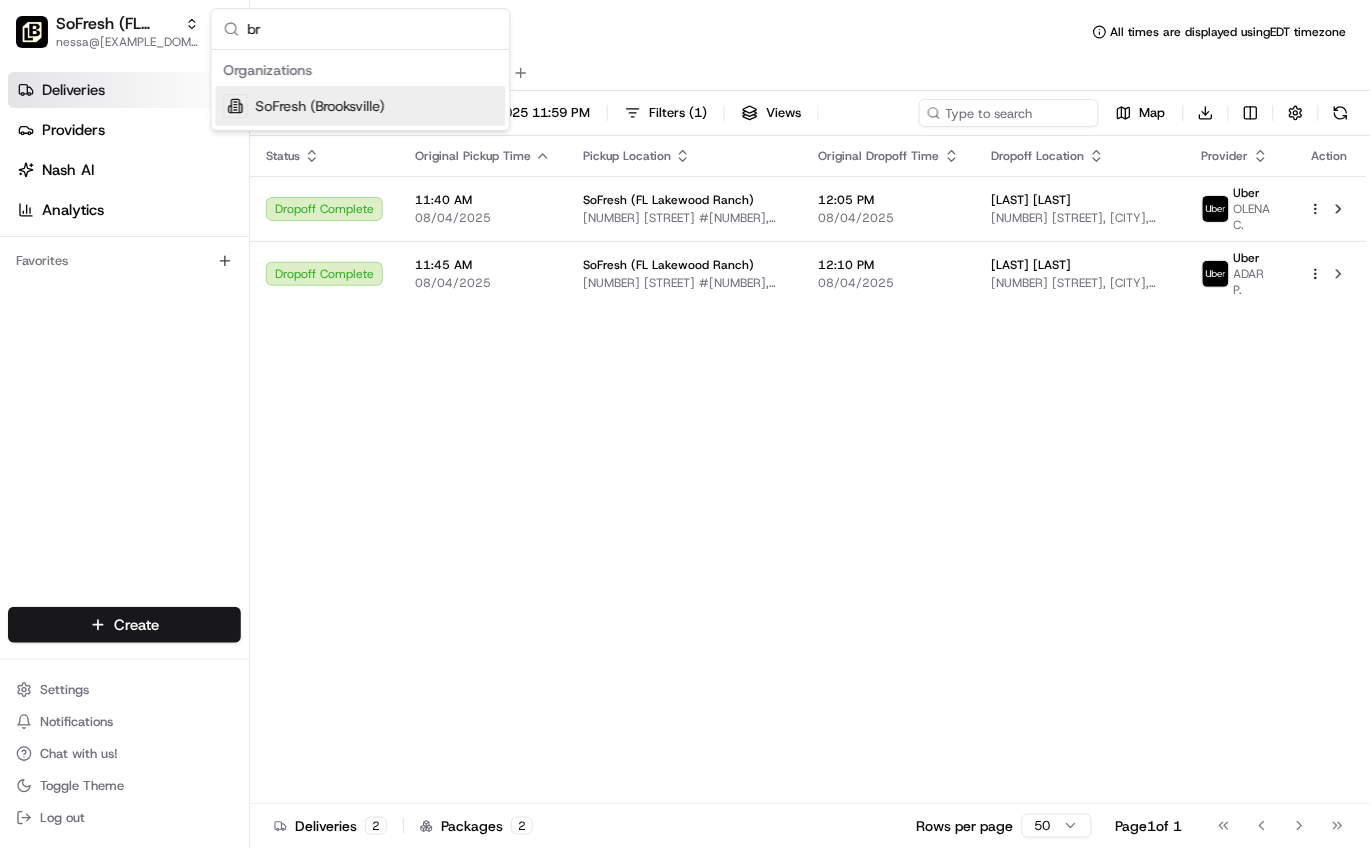 type on "b" 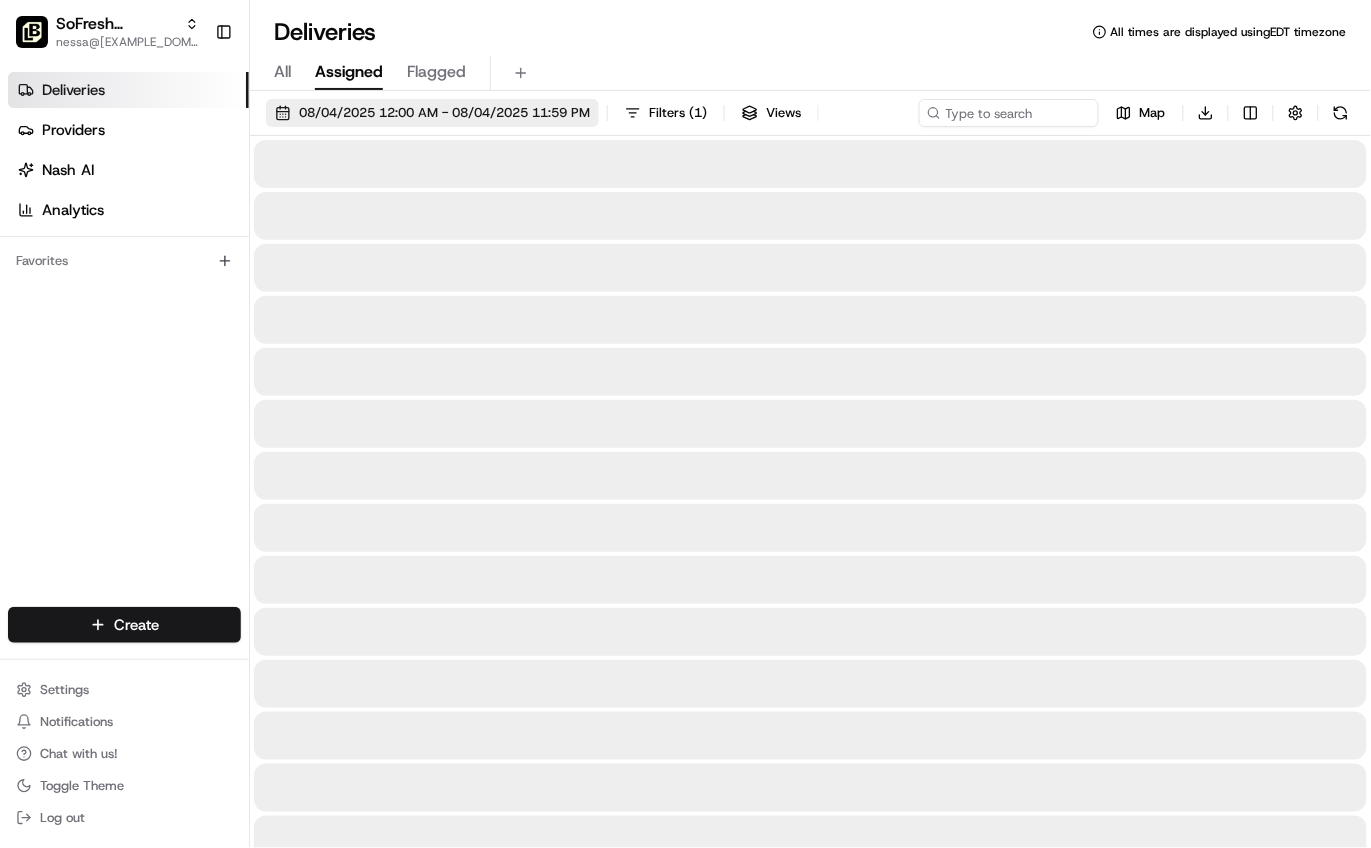 click on "08/04/2025 12:00 AM - 08/04/2025 11:59 PM" at bounding box center [432, 113] 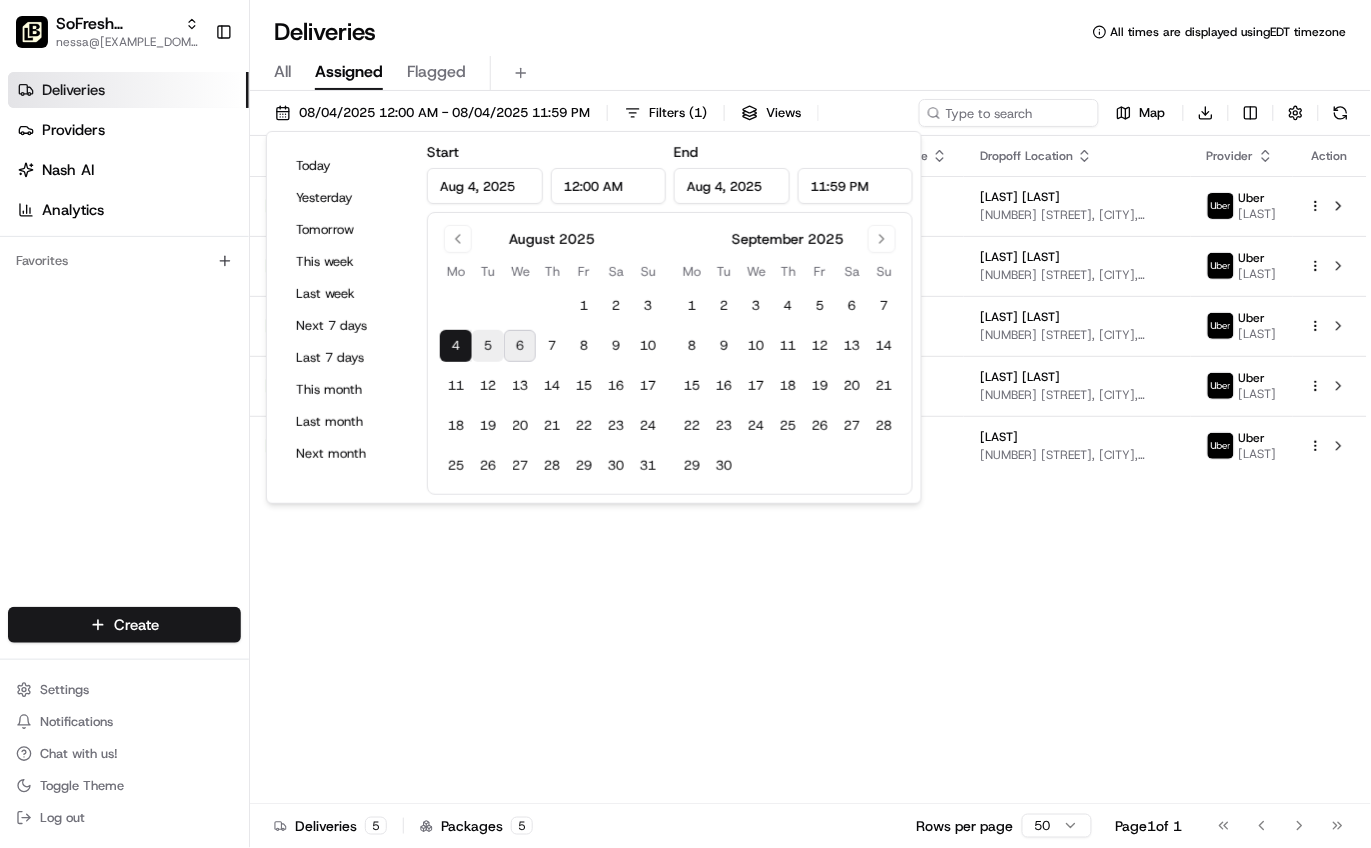 click on "5" at bounding box center (488, 346) 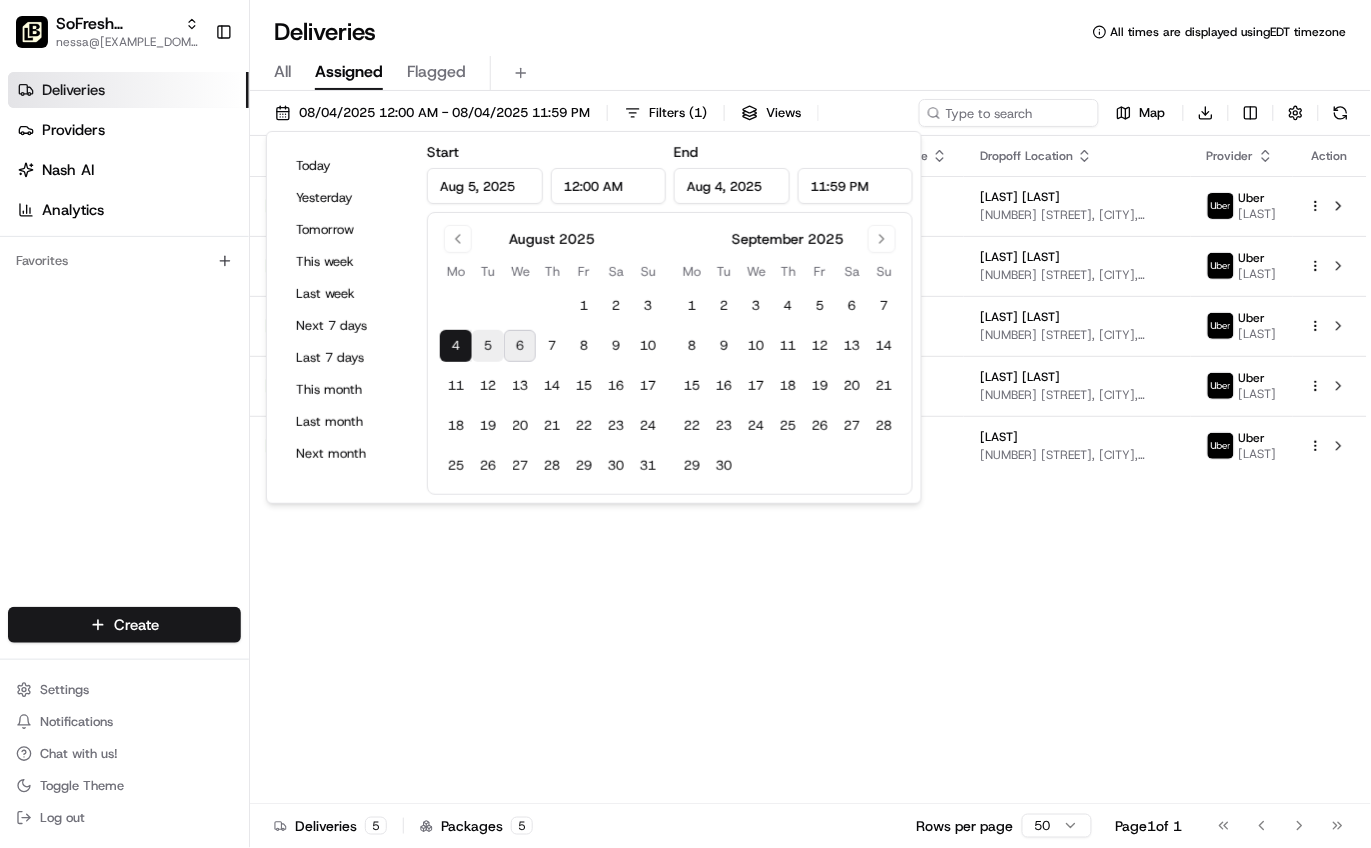 type on "Aug 5, 2025" 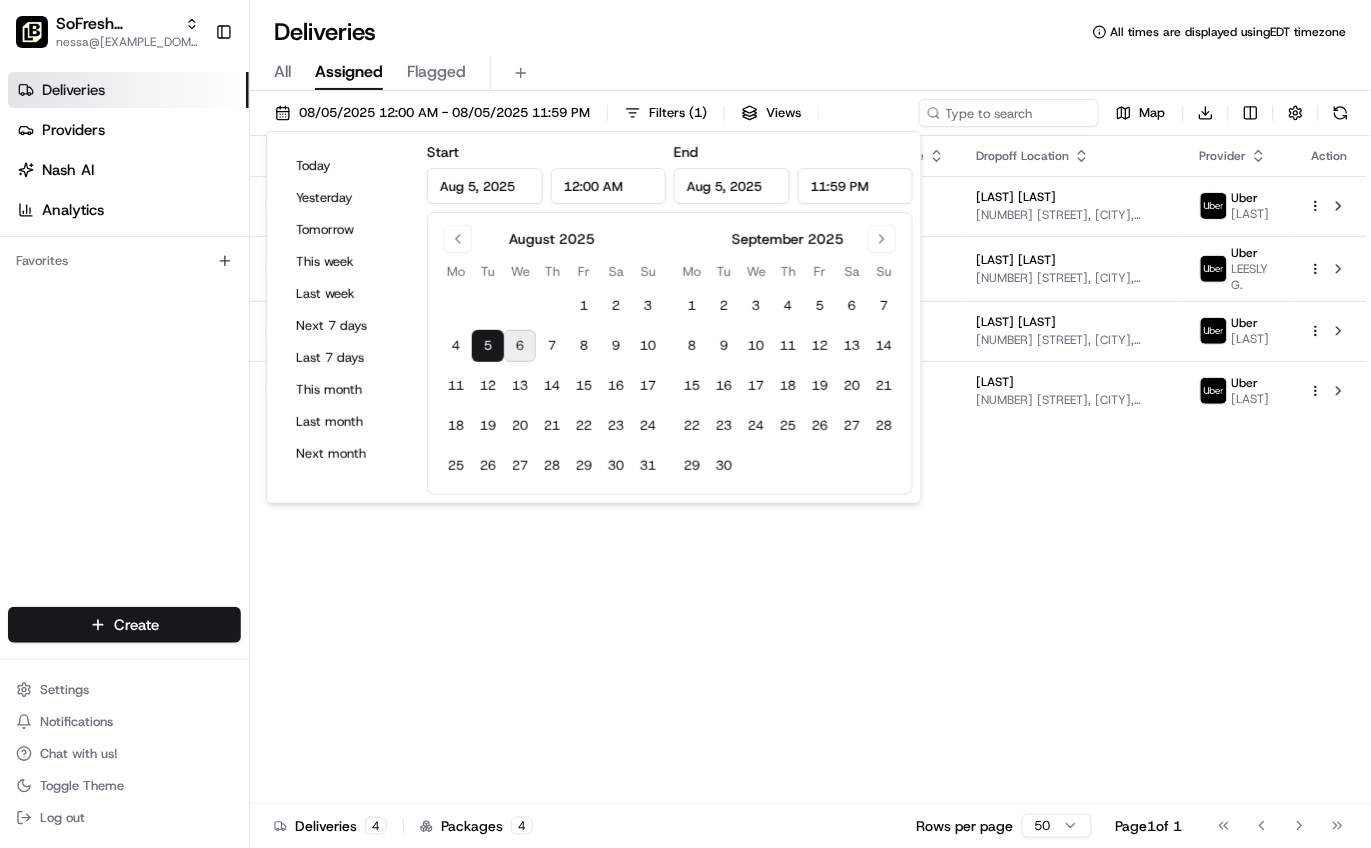 click on "All Assigned Flagged" at bounding box center (810, 73) 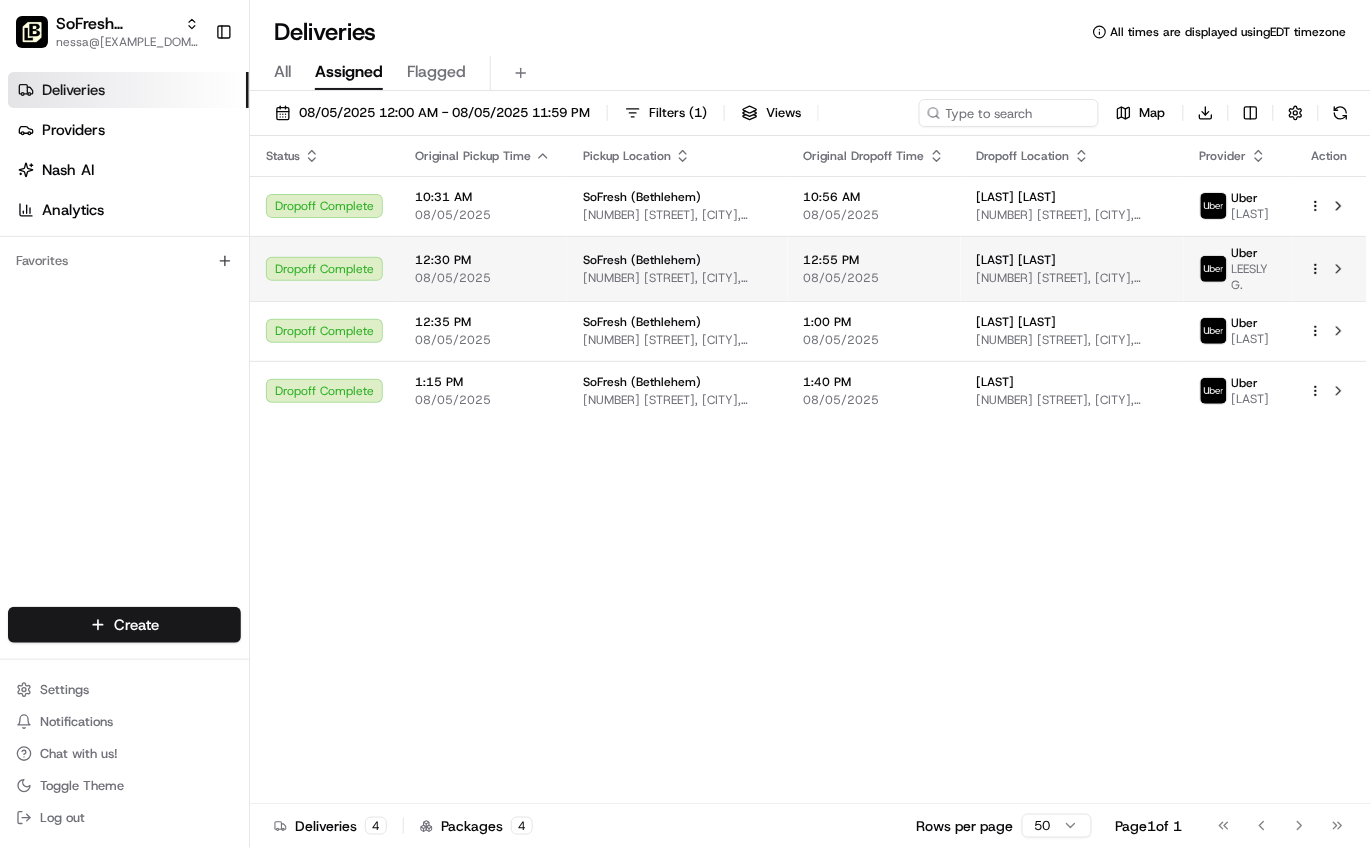 click on "[LAST] [LAST] [NUMBER] [STREET], [CITY], [STATE], [COUNTRY]" at bounding box center (1072, 268) 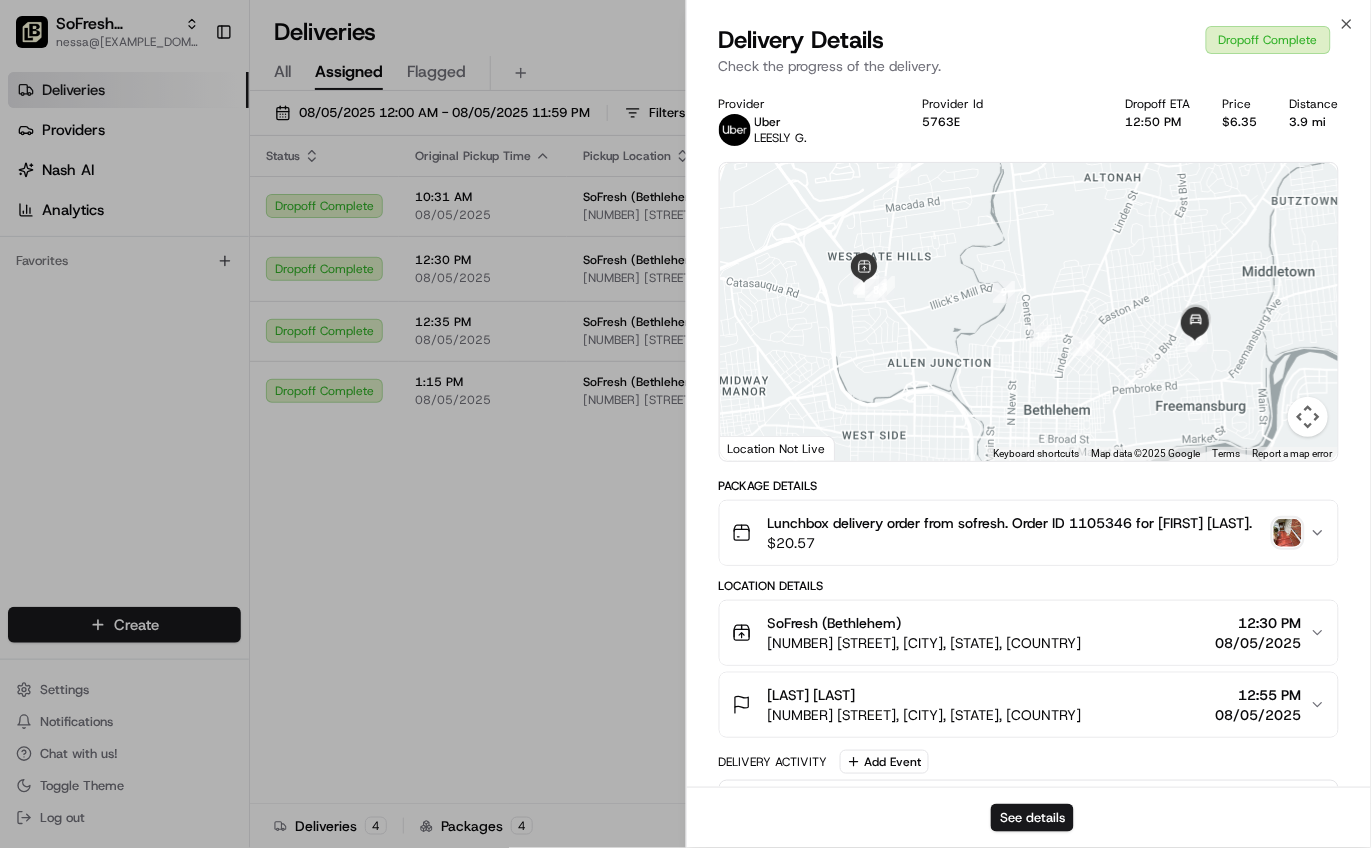 click at bounding box center [1288, 533] 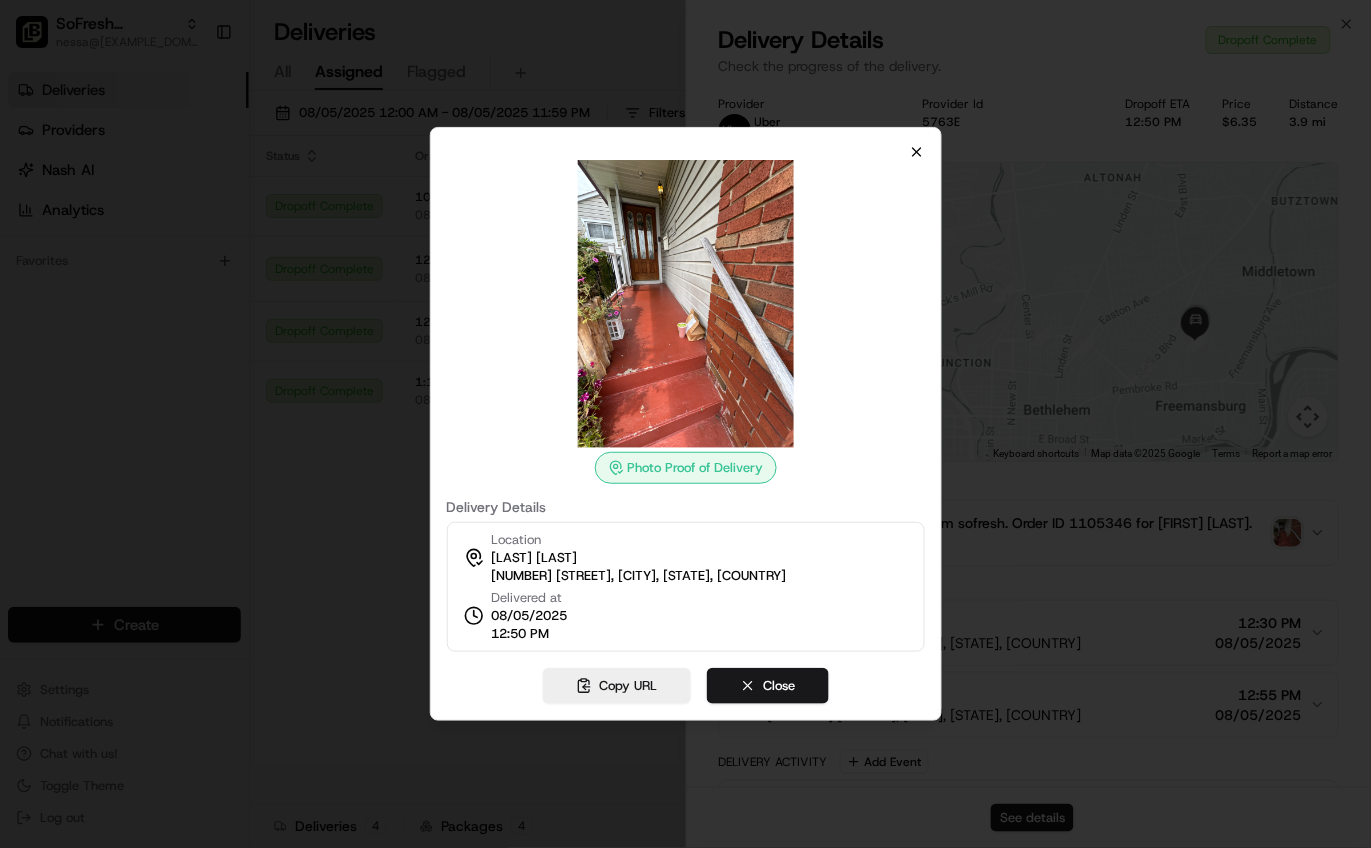 click 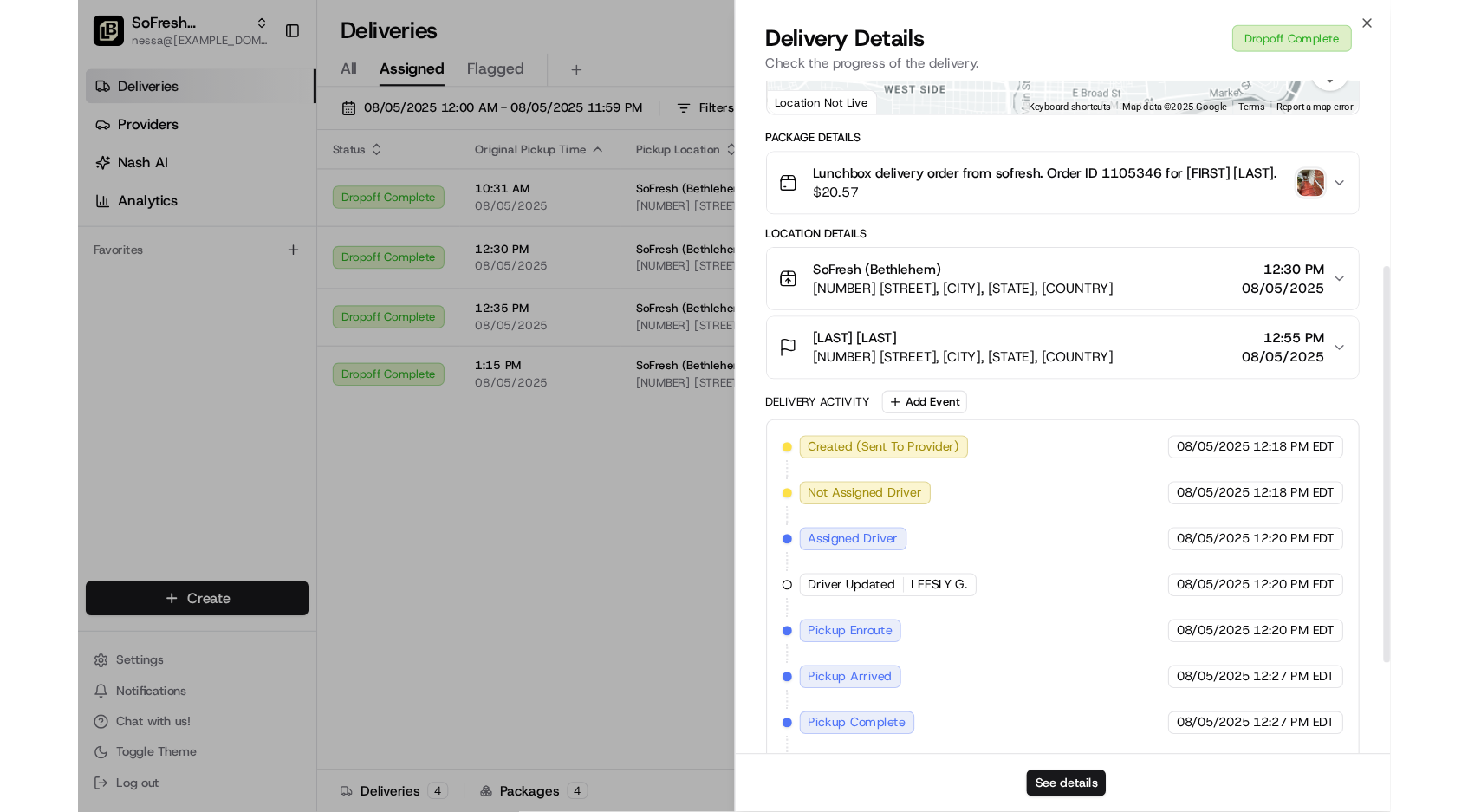 scroll, scrollTop: 270, scrollLeft: 0, axis: vertical 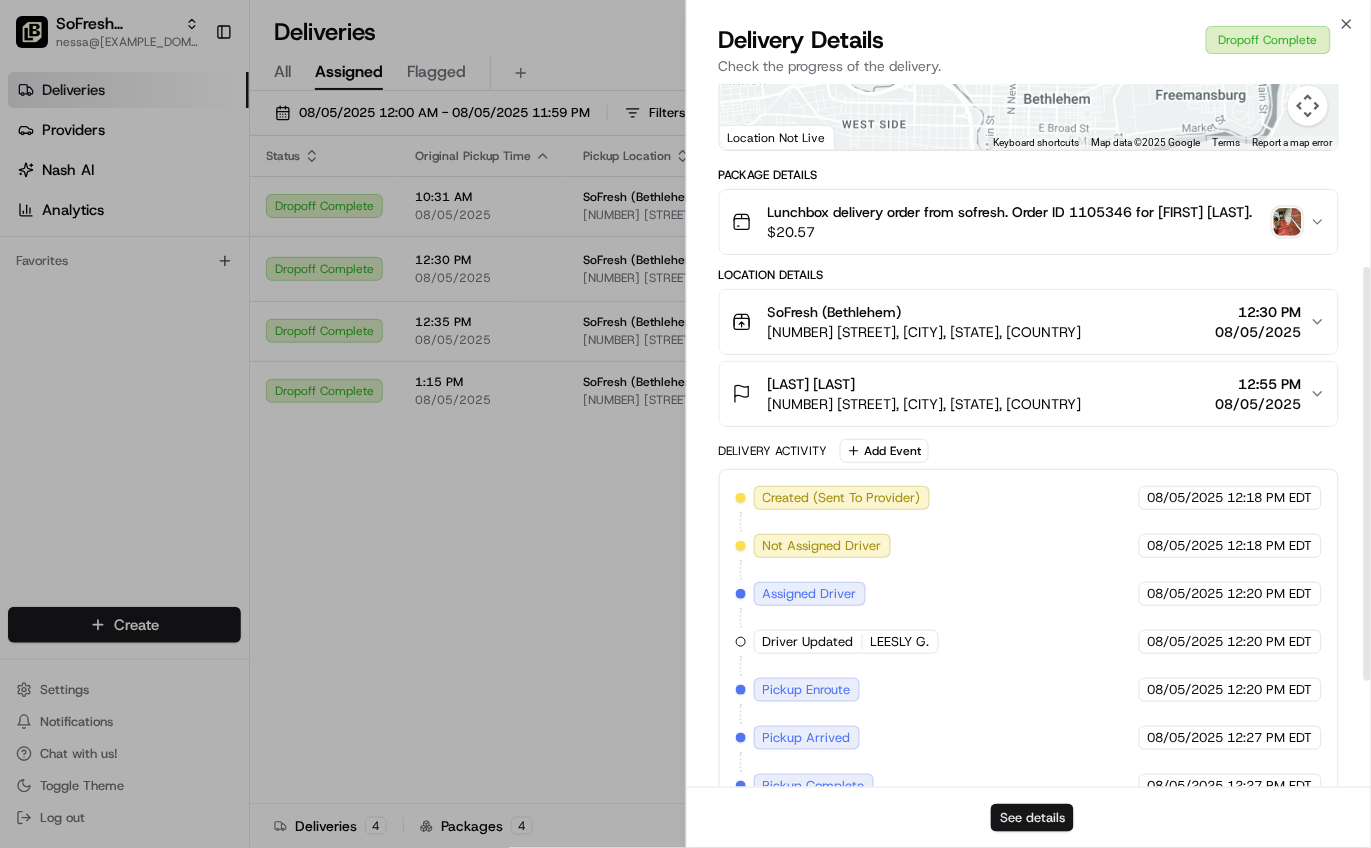 click on "See details" at bounding box center [1032, 818] 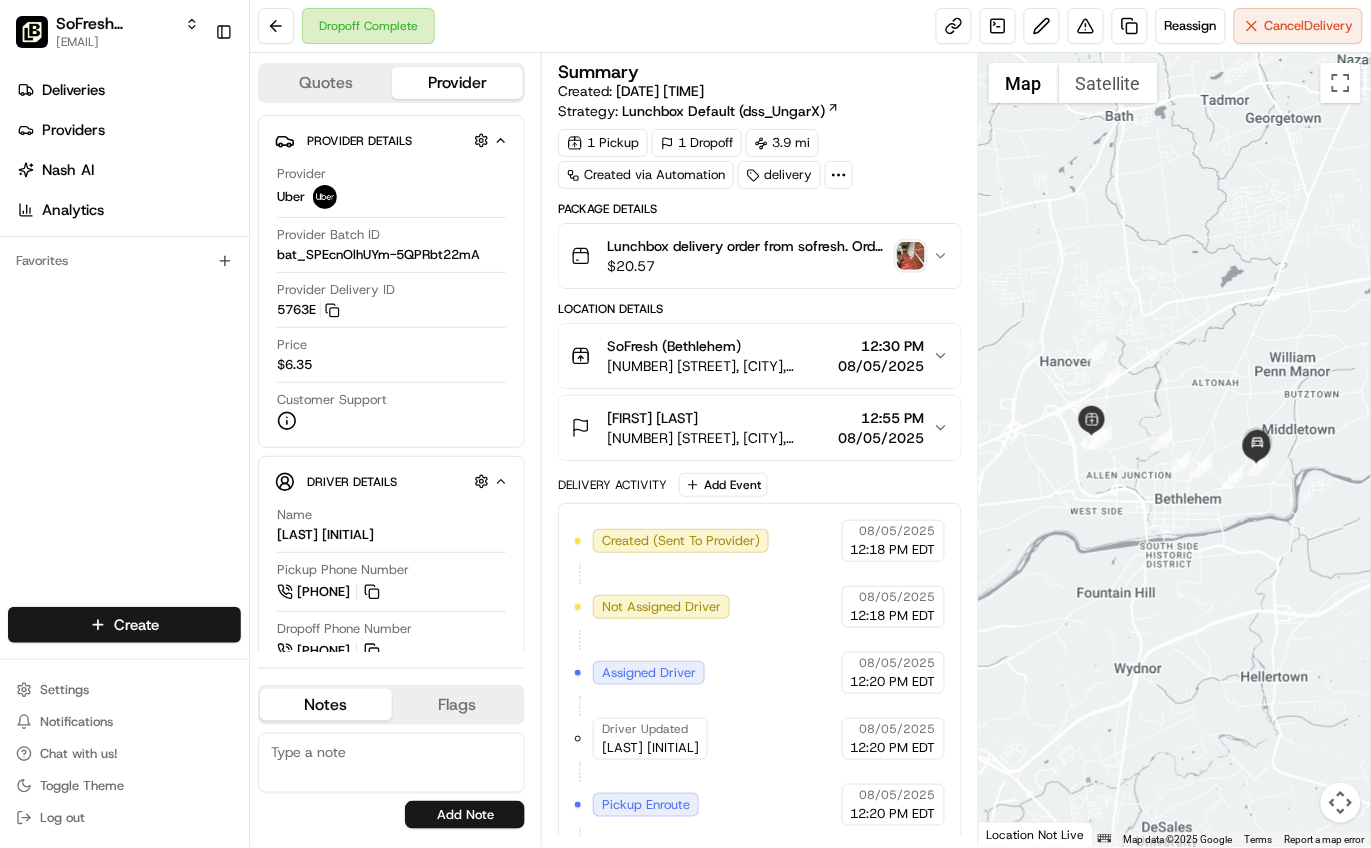 scroll, scrollTop: 0, scrollLeft: 0, axis: both 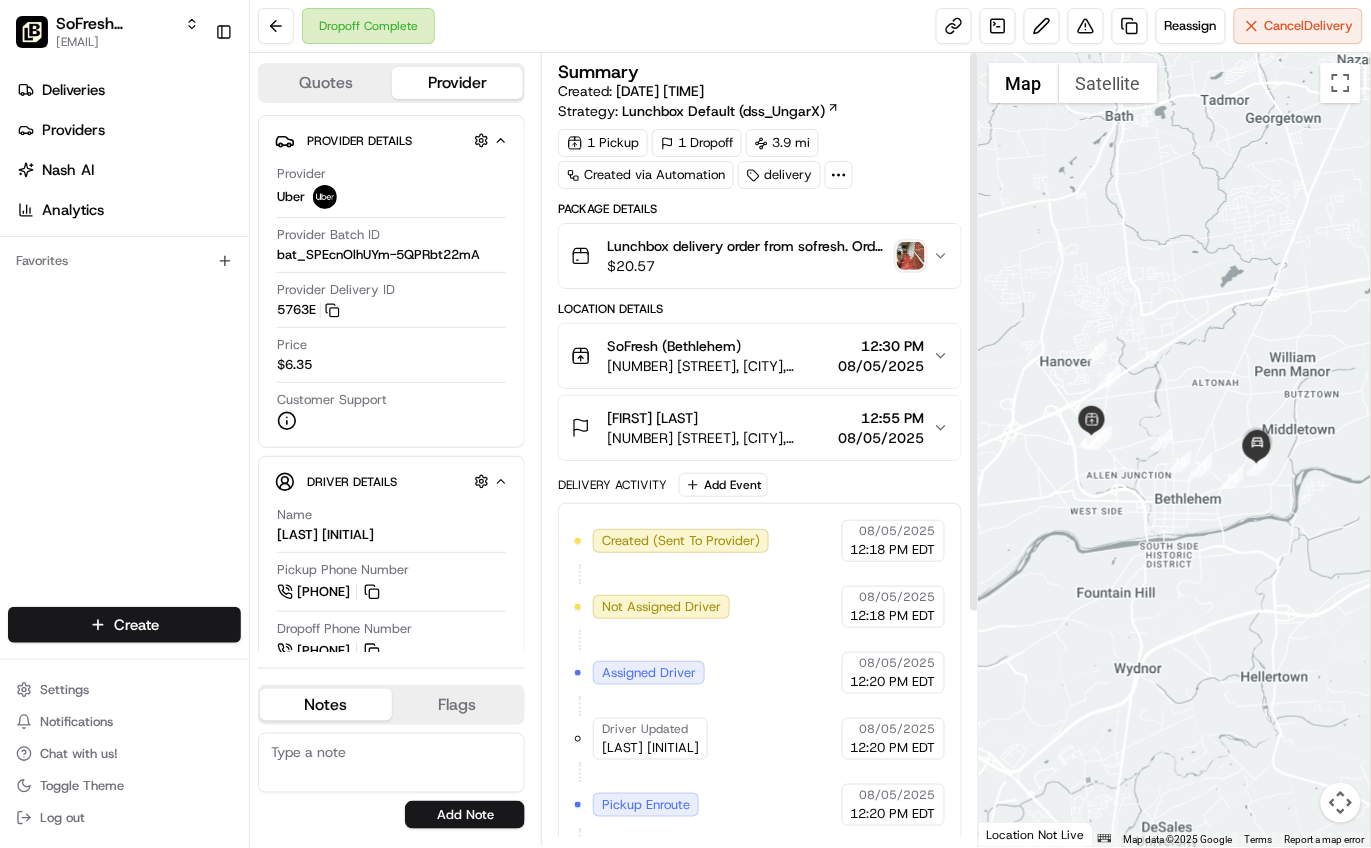 click on "$ 20.57" at bounding box center (747, 266) 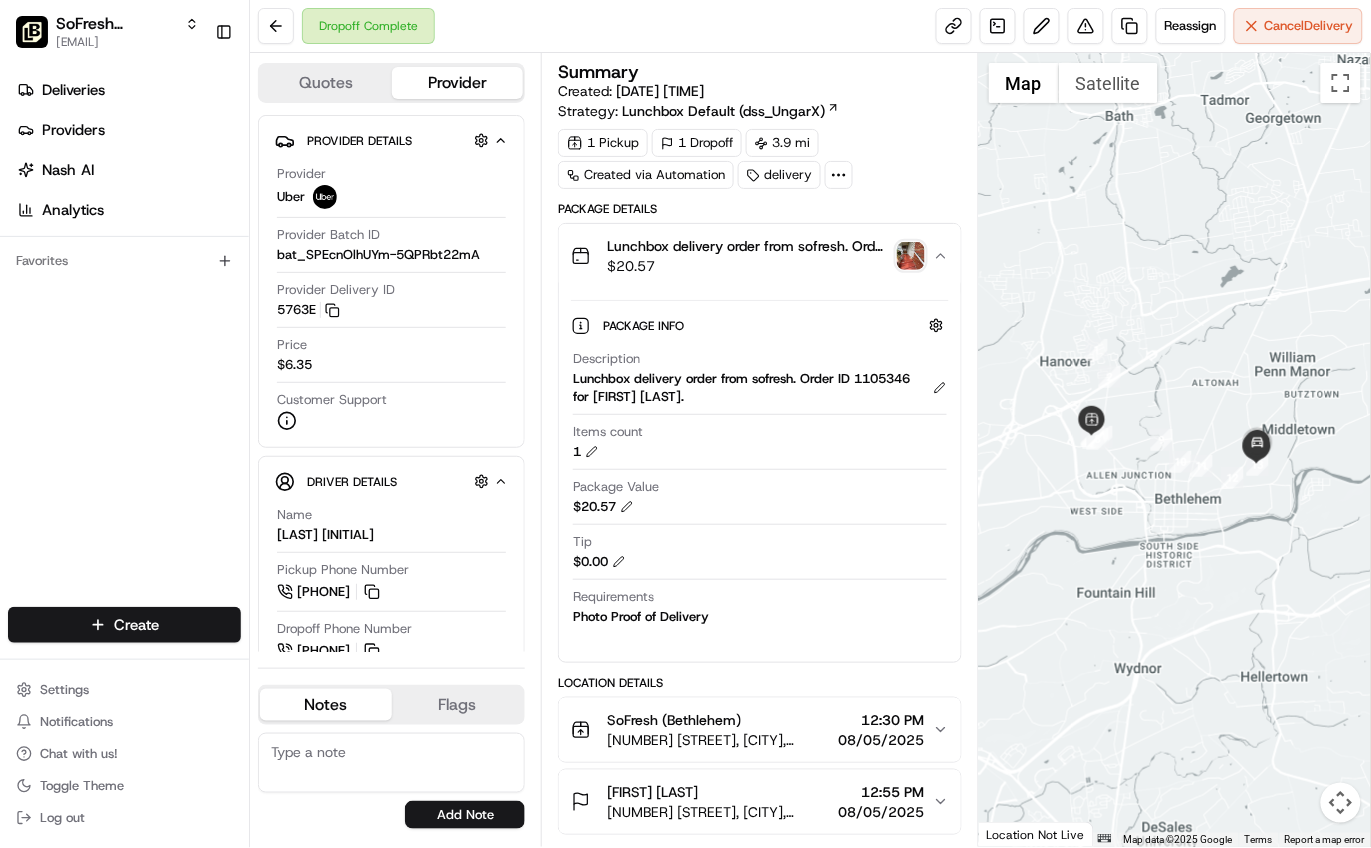 scroll, scrollTop: 285, scrollLeft: 0, axis: vertical 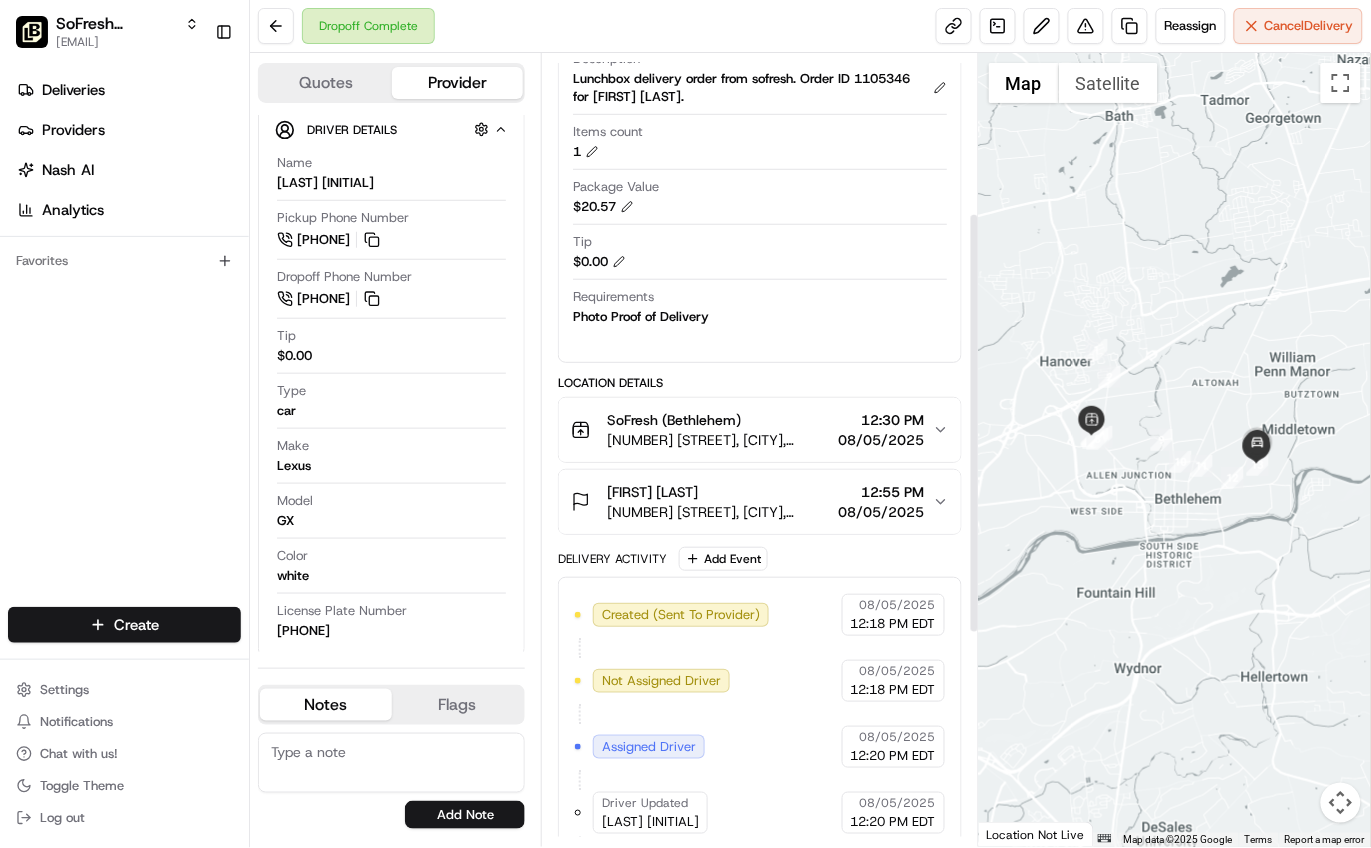 click on "12:30 PM" at bounding box center [882, 420] 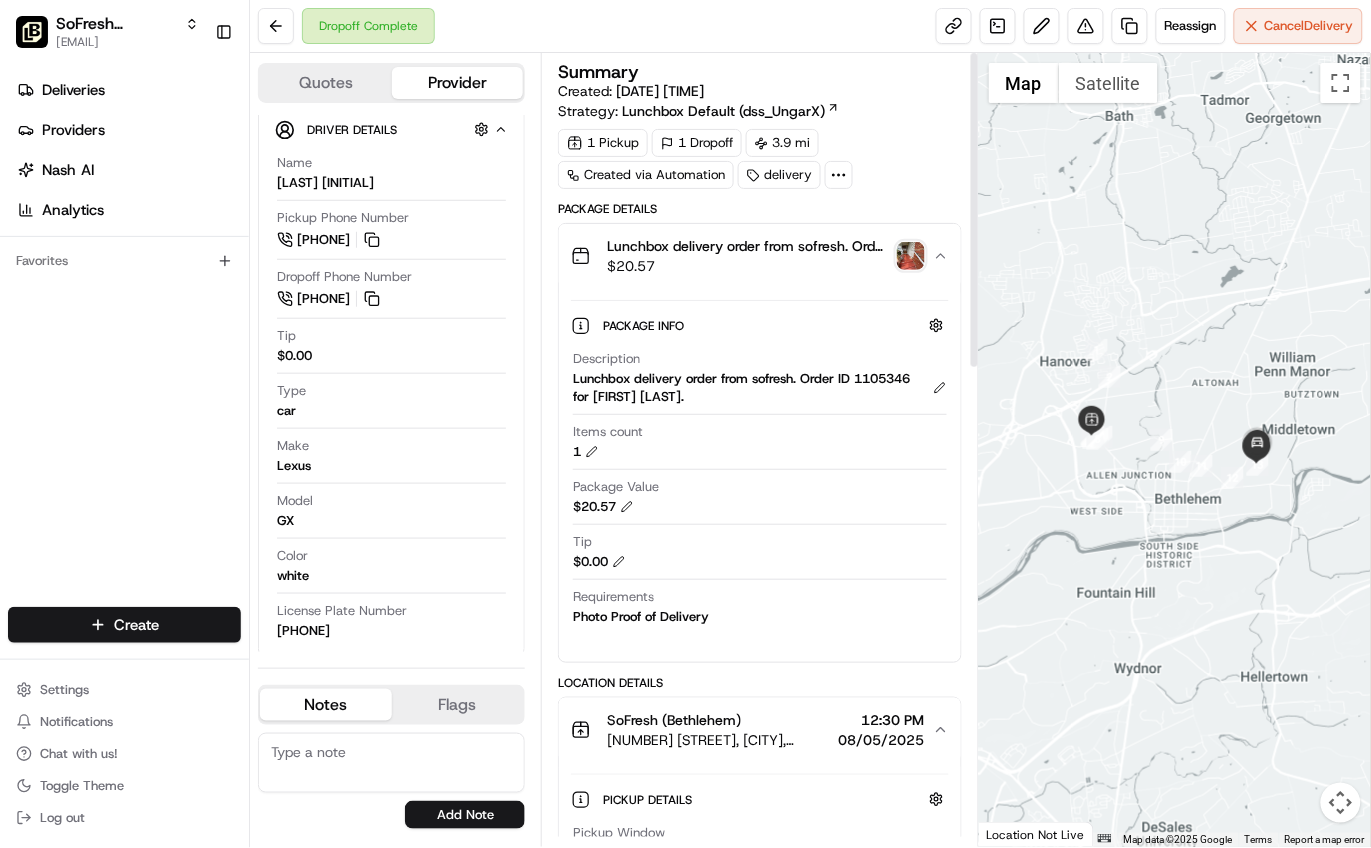 scroll, scrollTop: 0, scrollLeft: 0, axis: both 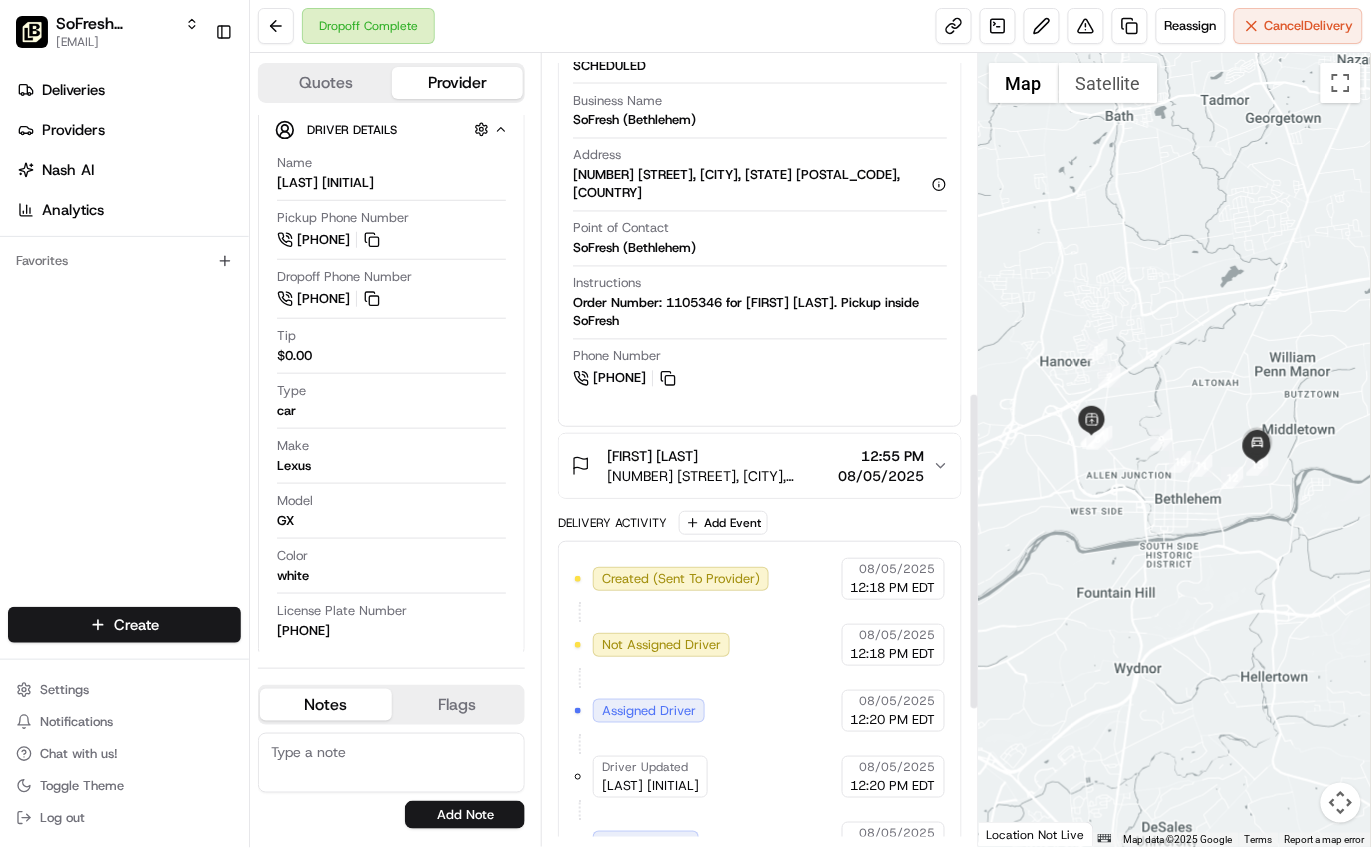 click on "[NUMBER] [STREET], [CITY], [STATE] [POSTAL_CODE], [COUNTRY]" at bounding box center [718, 476] 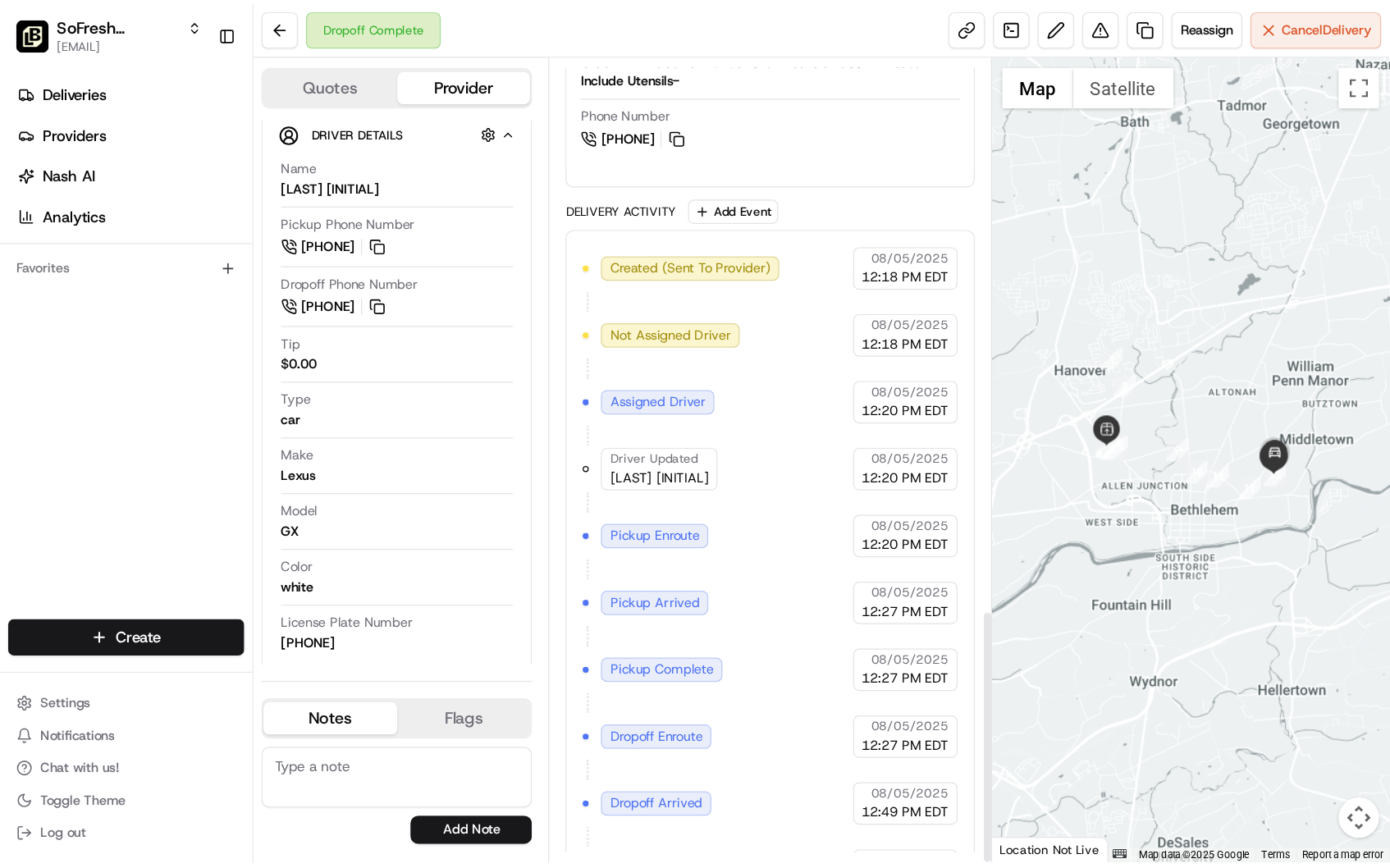 scroll, scrollTop: 1411, scrollLeft: 0, axis: vertical 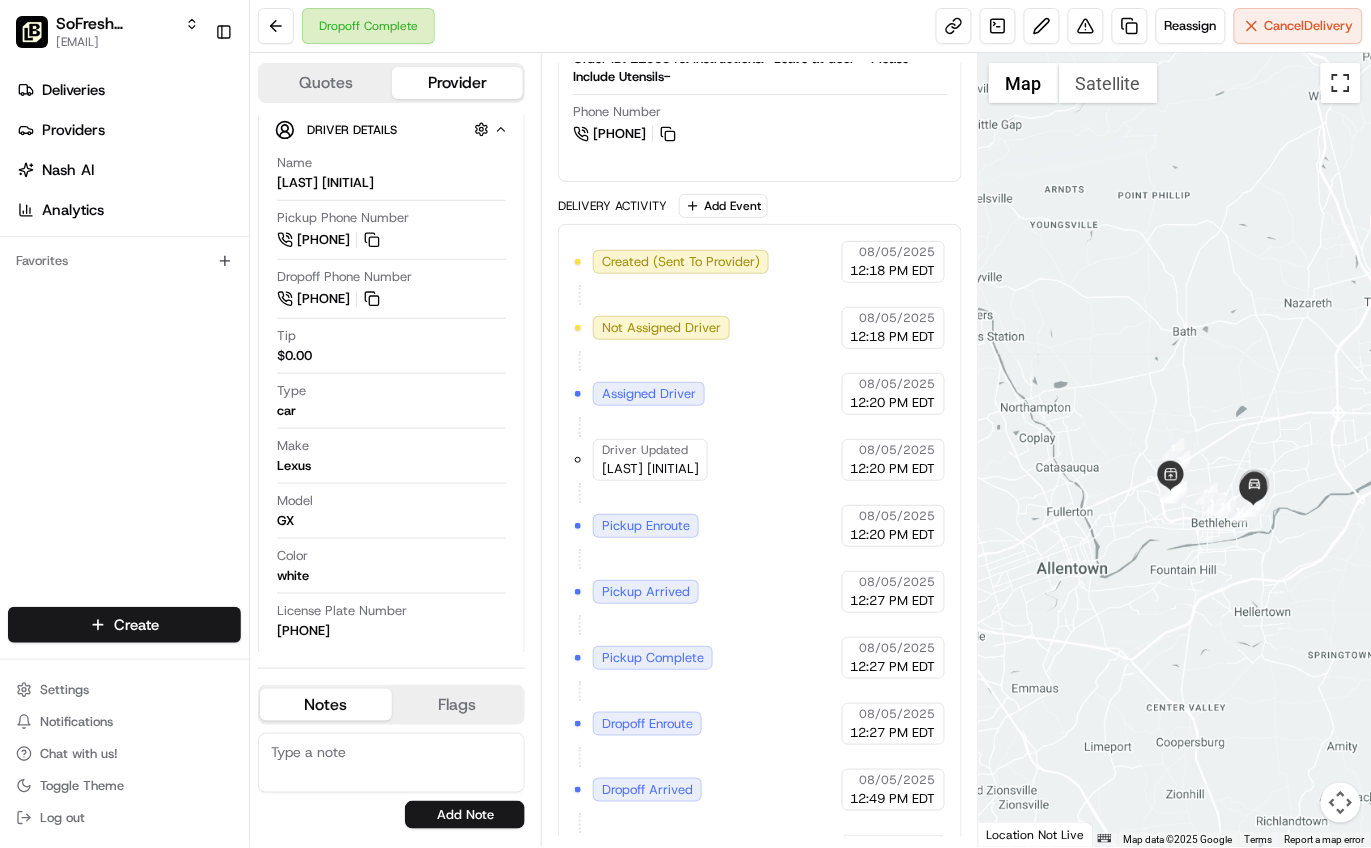 click at bounding box center [1341, 83] 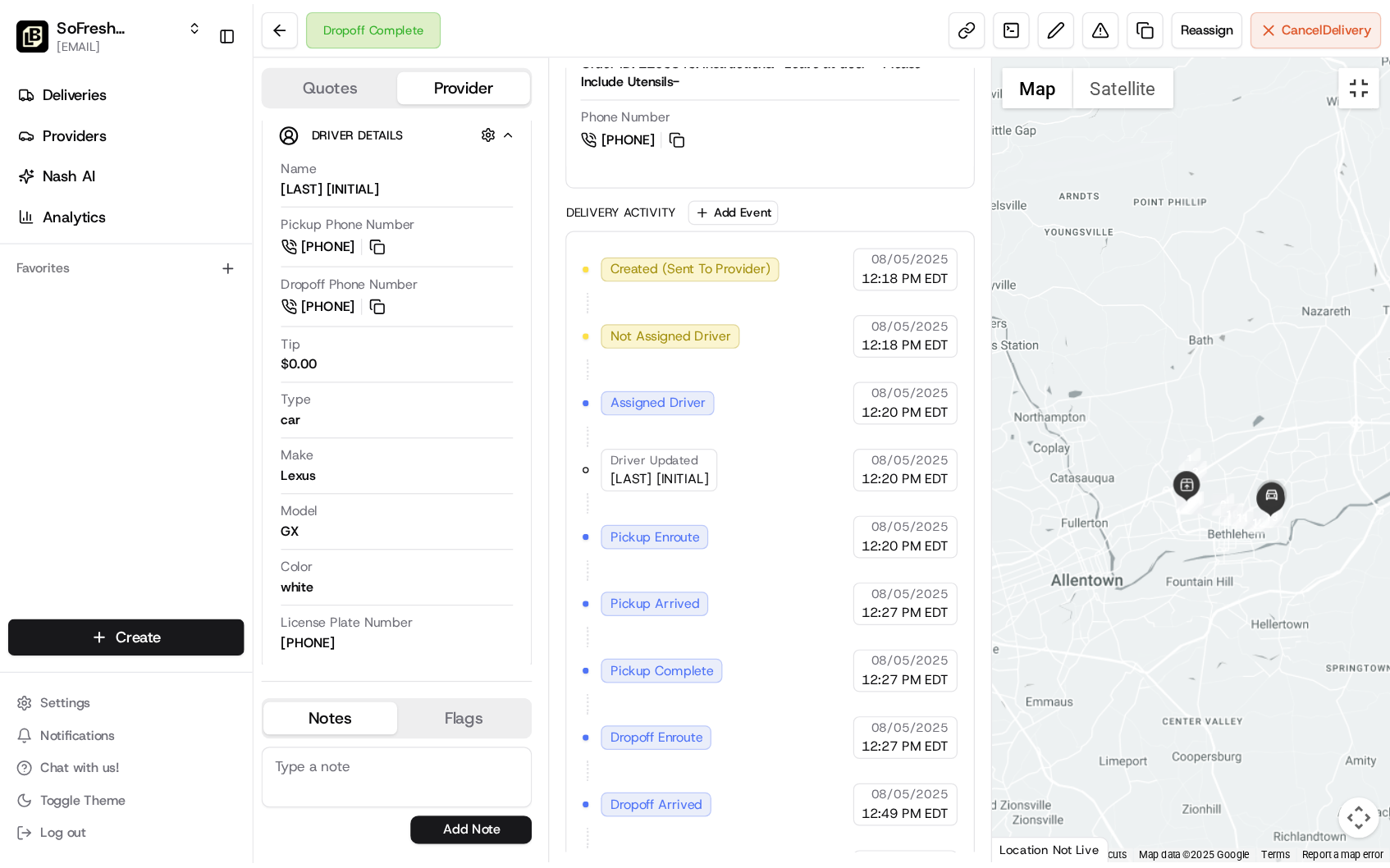 scroll, scrollTop: 759, scrollLeft: 0, axis: vertical 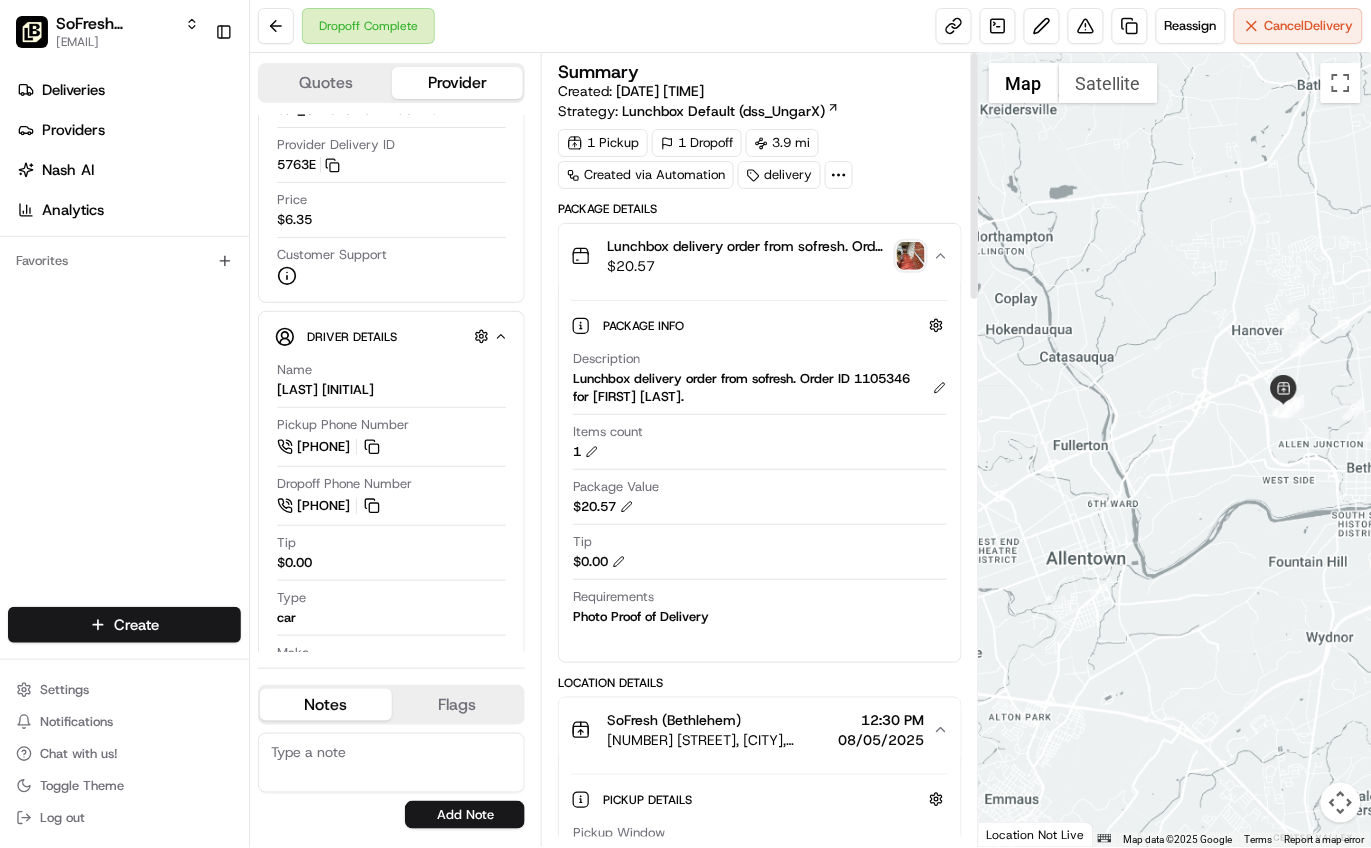 click at bounding box center (911, 256) 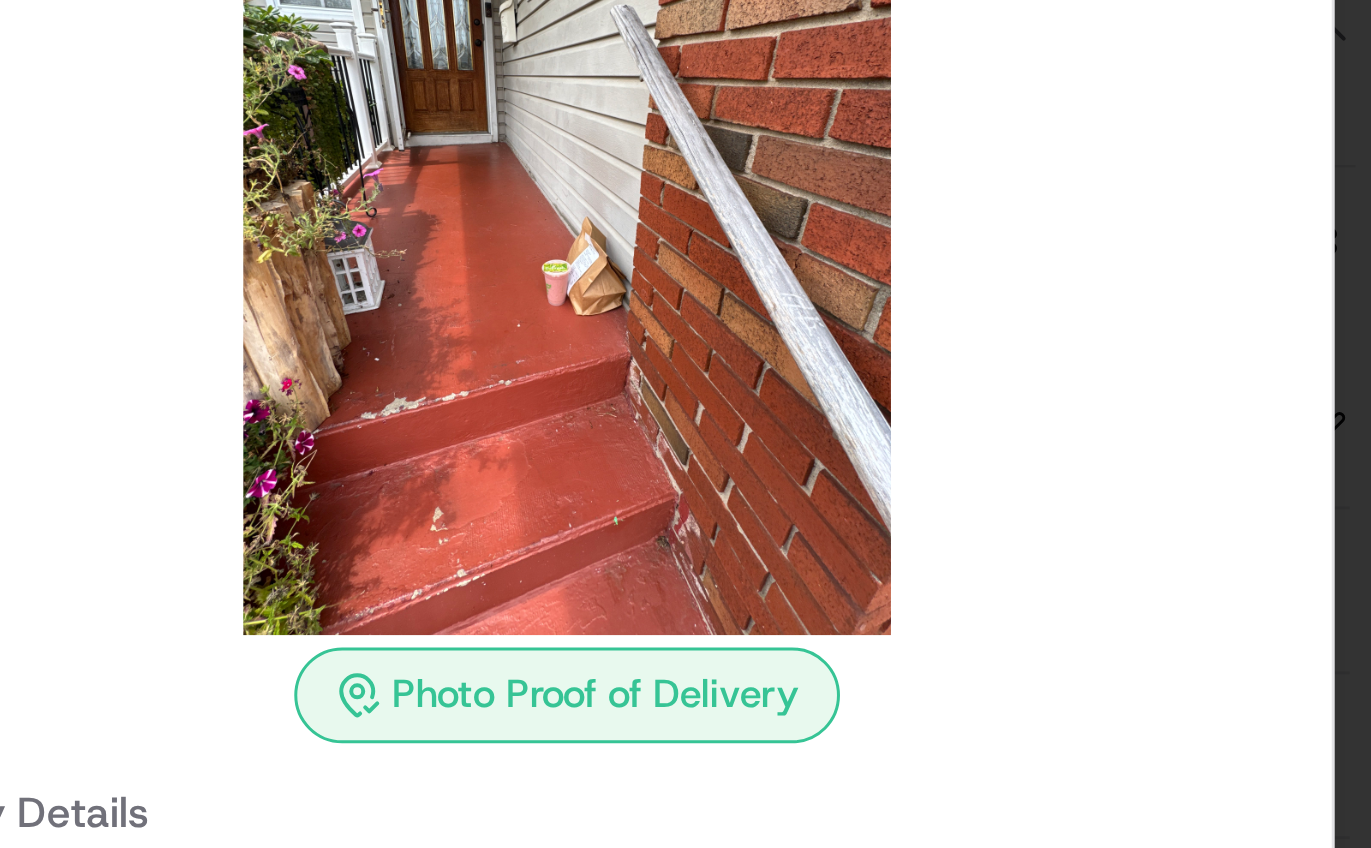 click at bounding box center [686, 313] 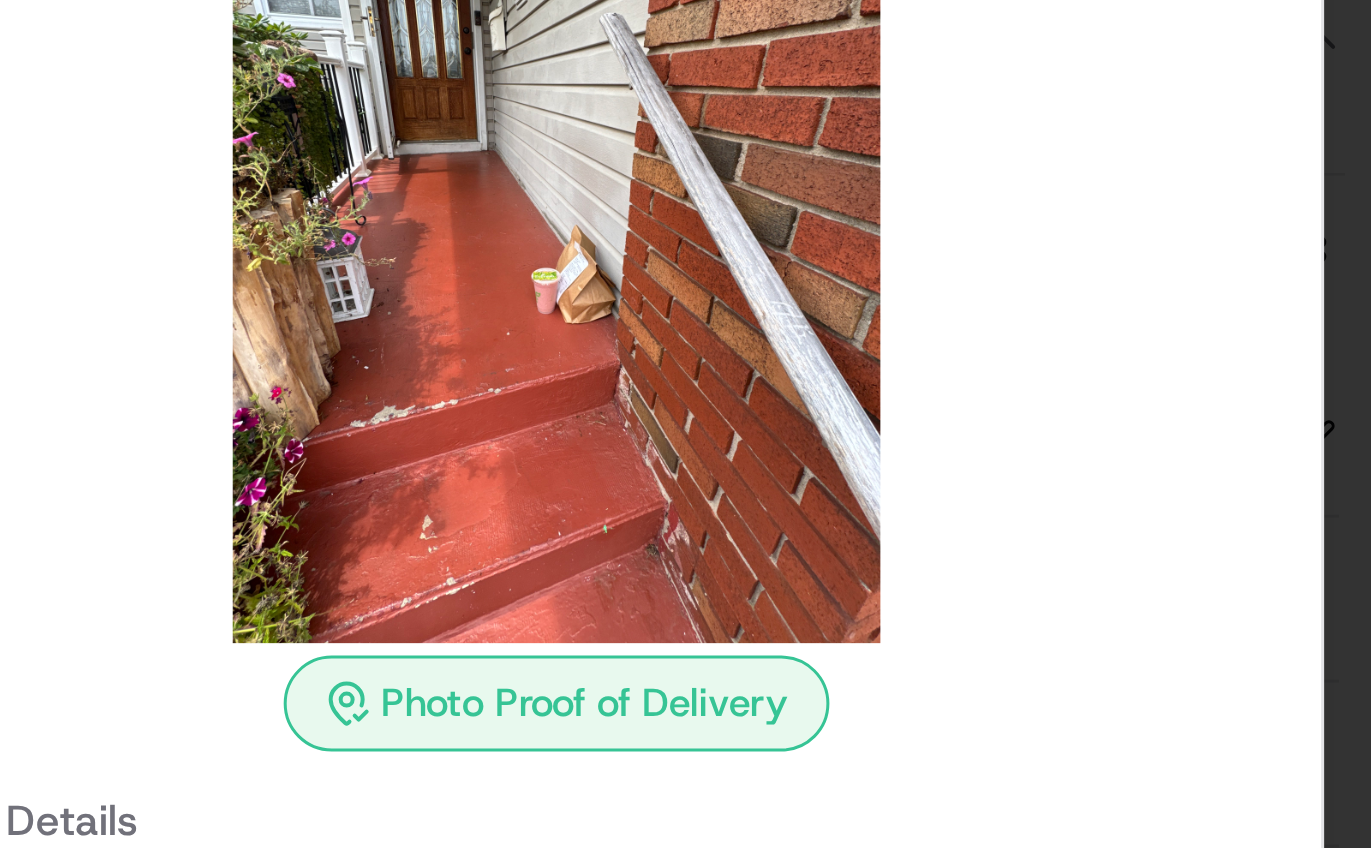 click at bounding box center (686, 313) 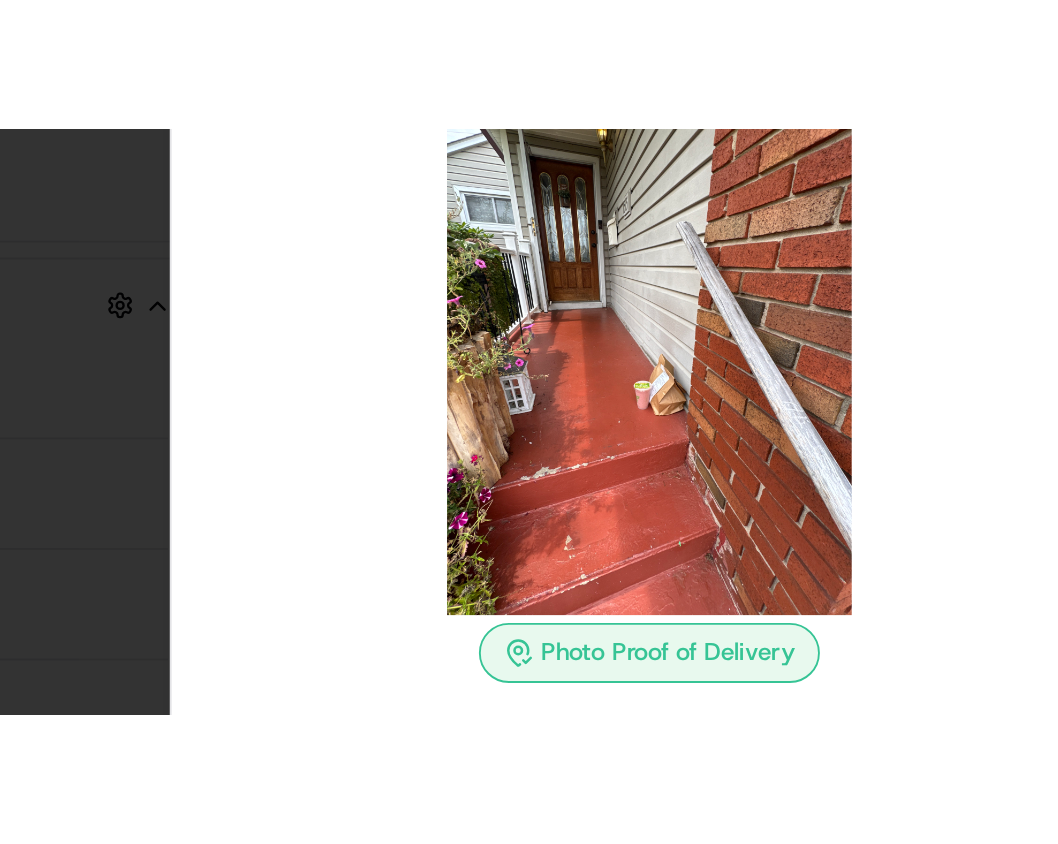 scroll, scrollTop: 0, scrollLeft: 0, axis: both 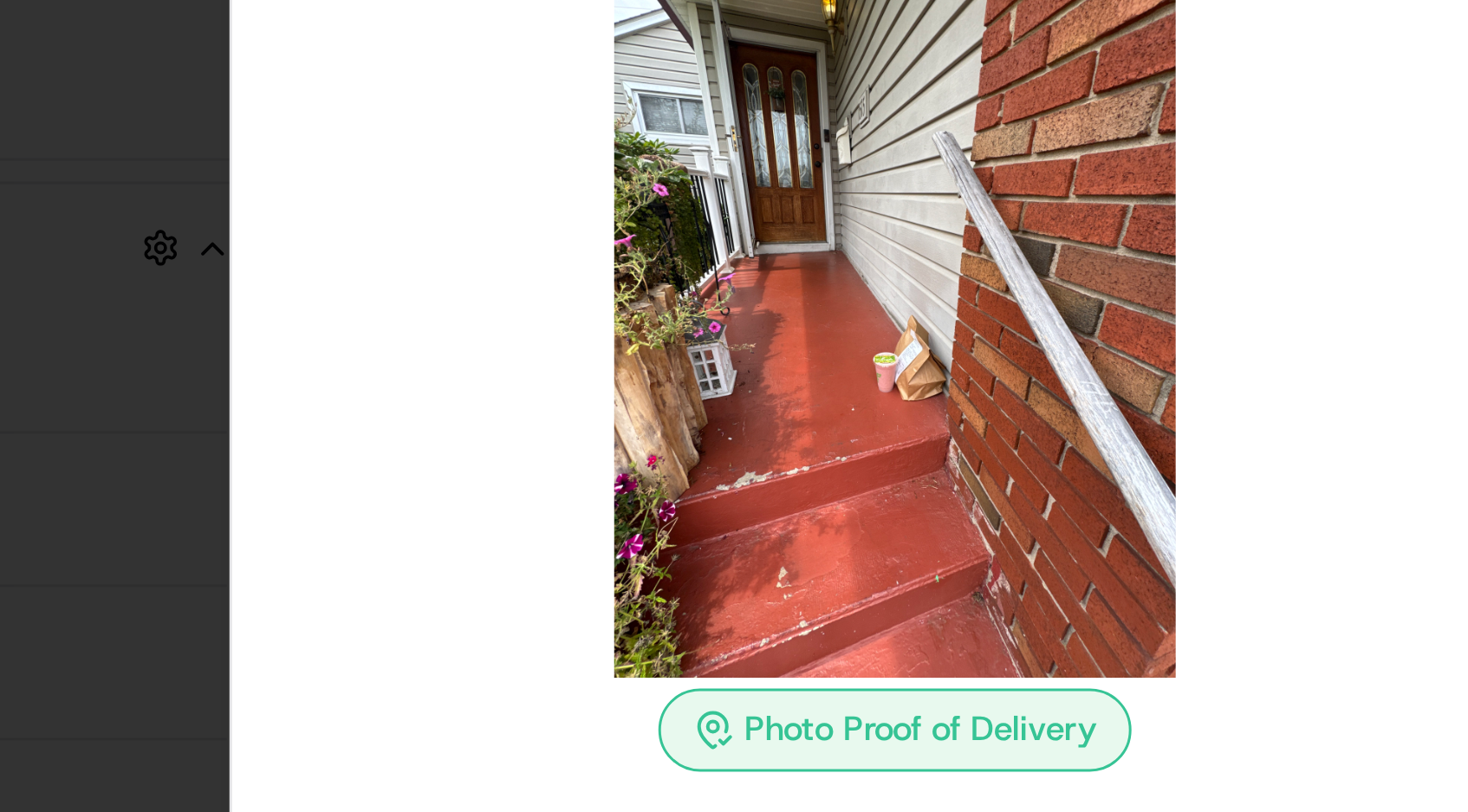 click at bounding box center [734, 310] 